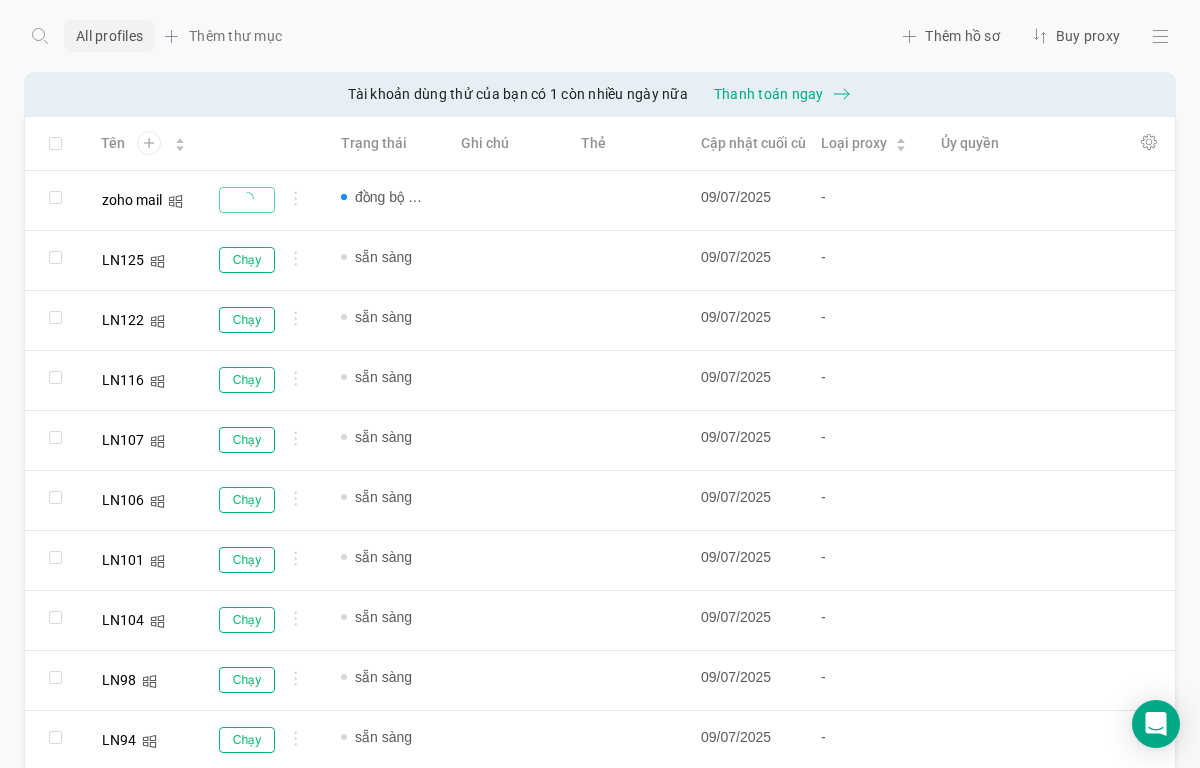 scroll, scrollTop: 0, scrollLeft: 0, axis: both 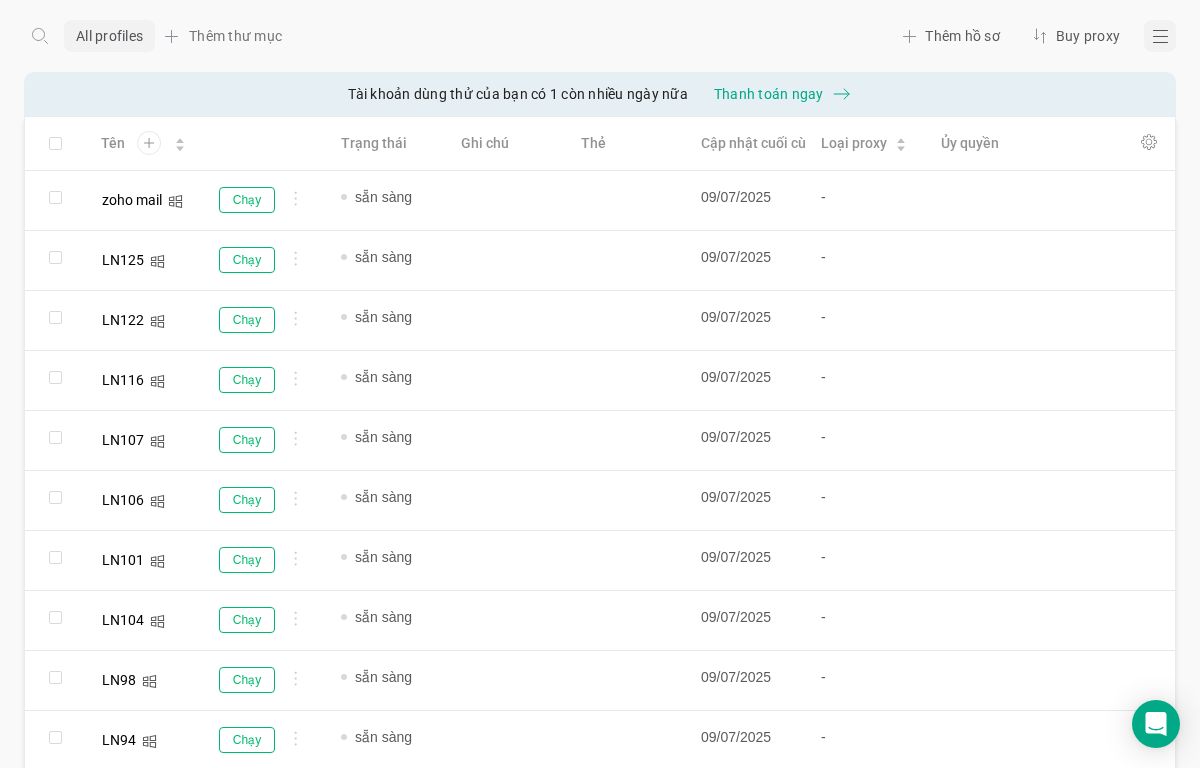 click at bounding box center (1160, 36) 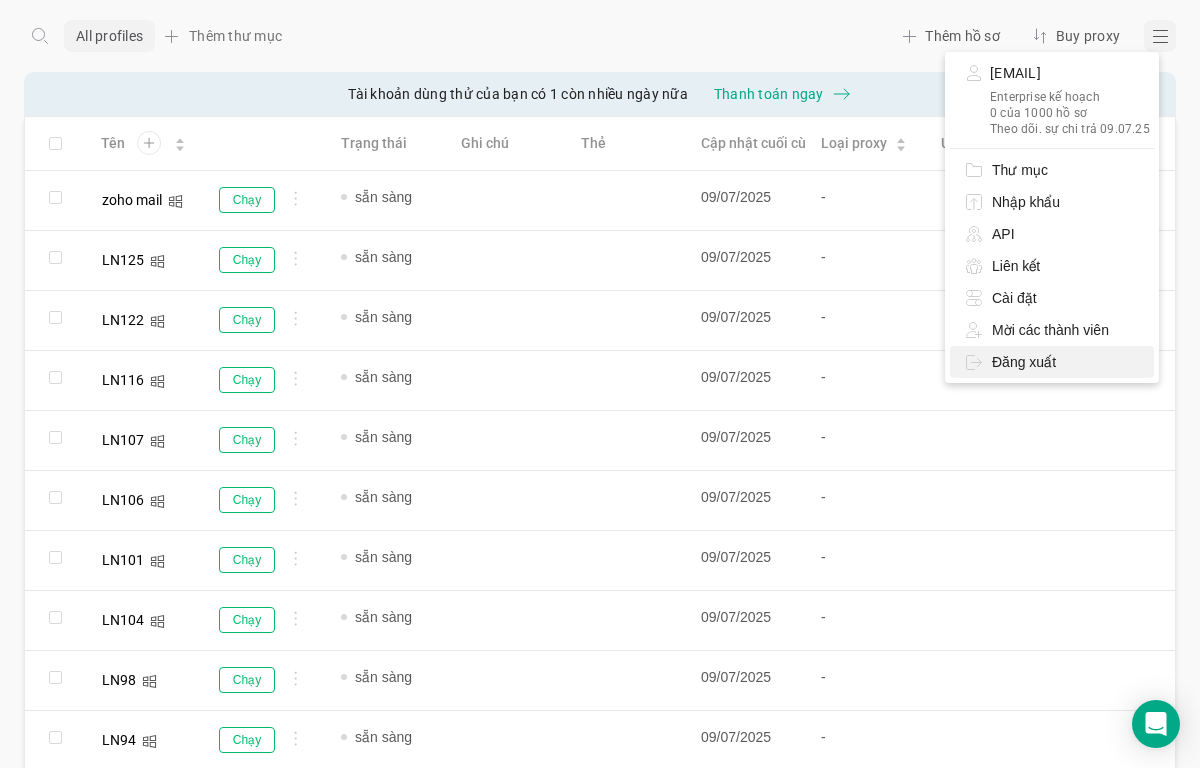 click on "Đăng xuất" at bounding box center (1020, 170) 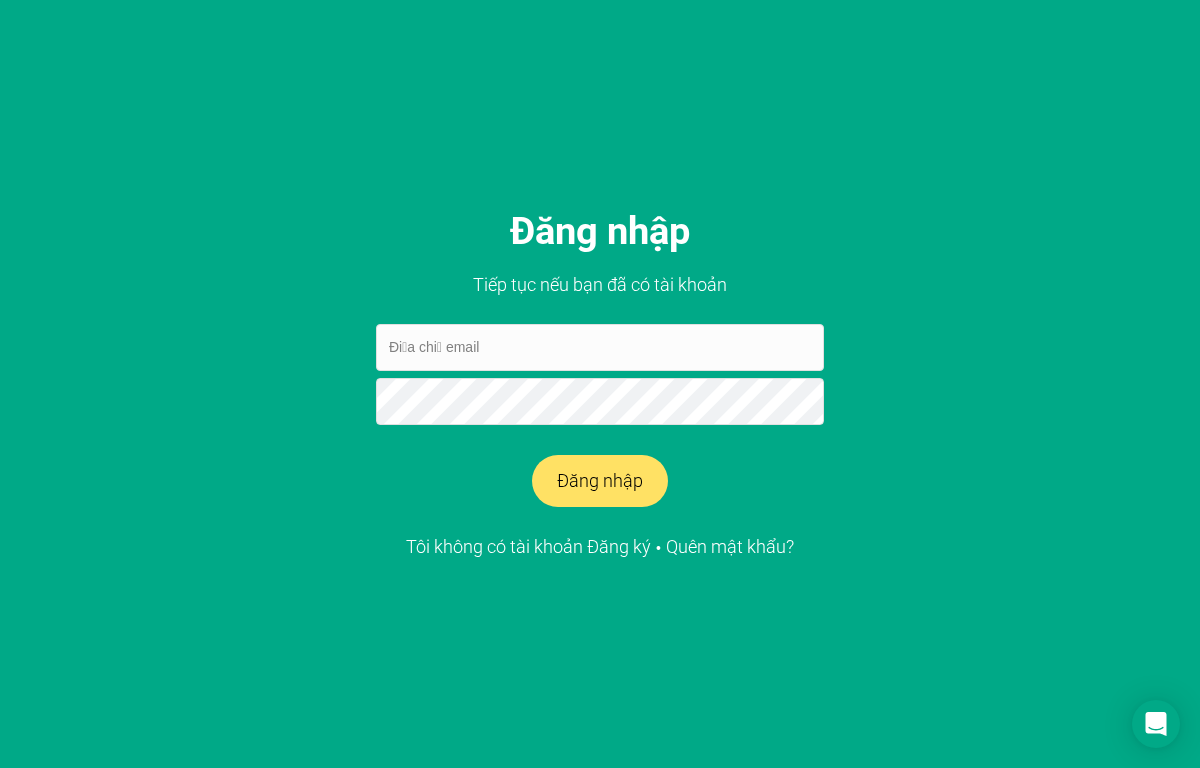 click at bounding box center (600, 347) 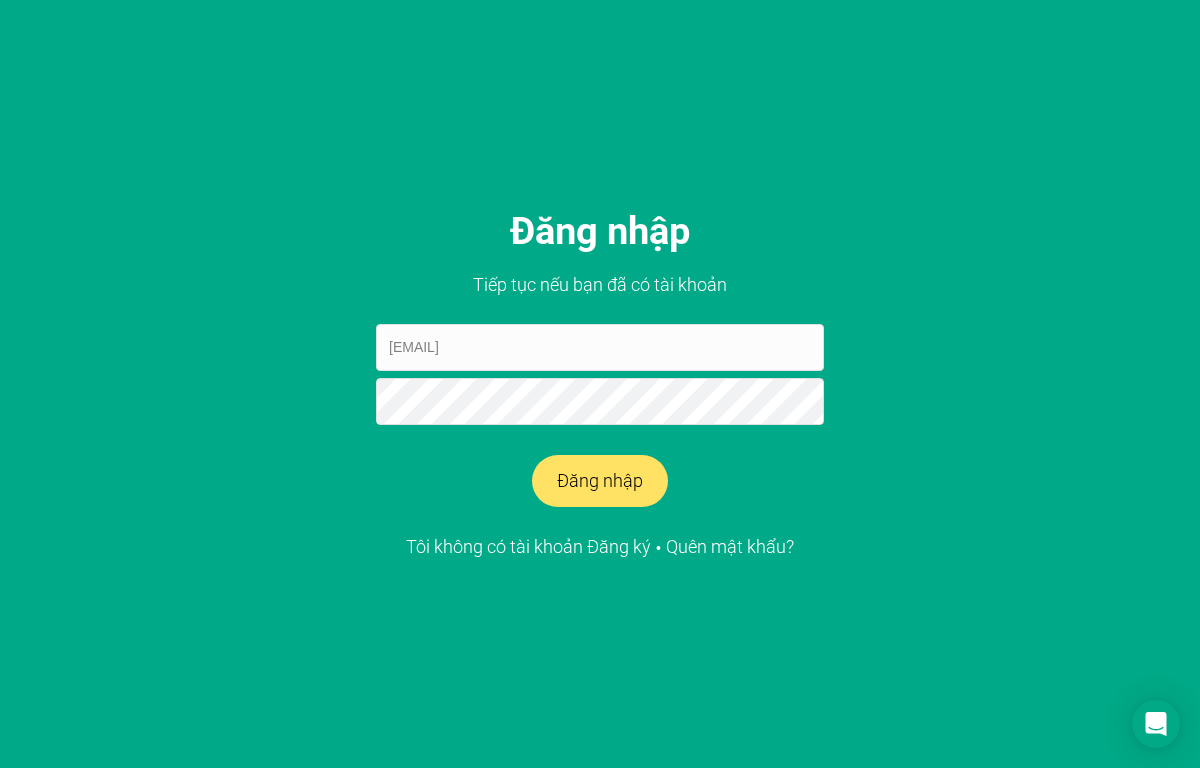 type on "[EMAIL]" 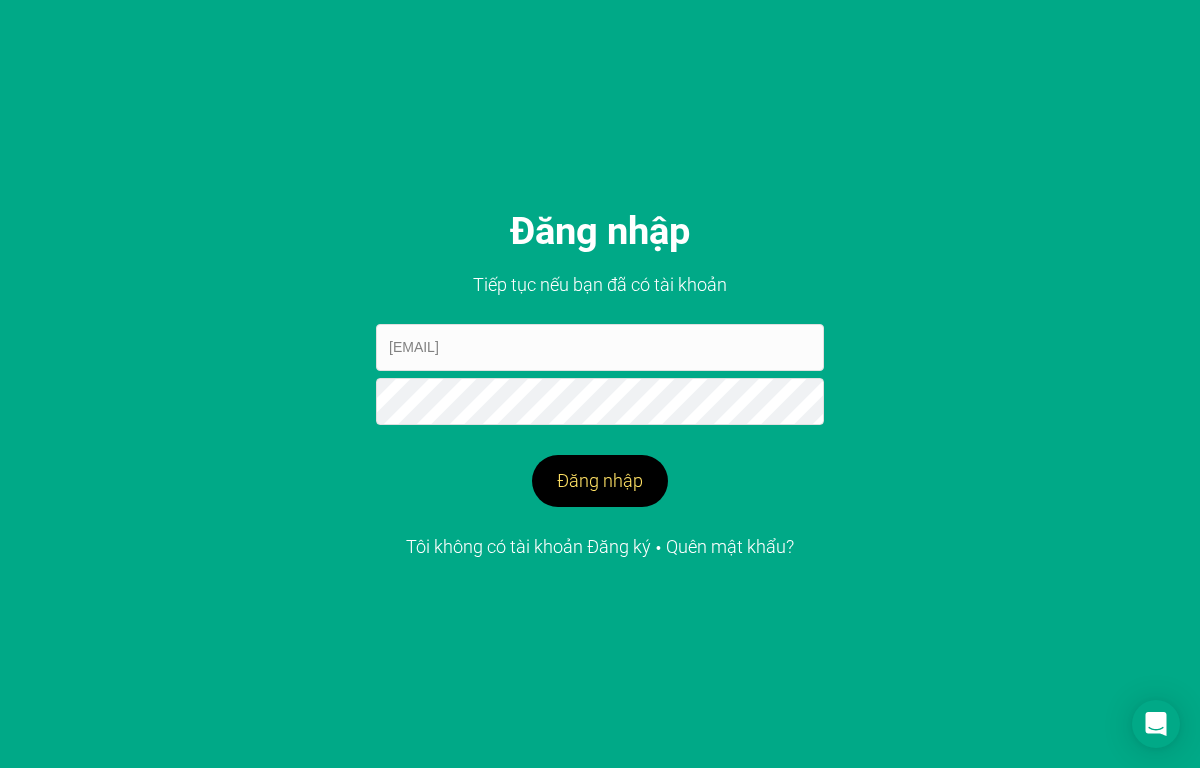 click on "Đăng nhập" at bounding box center [600, 481] 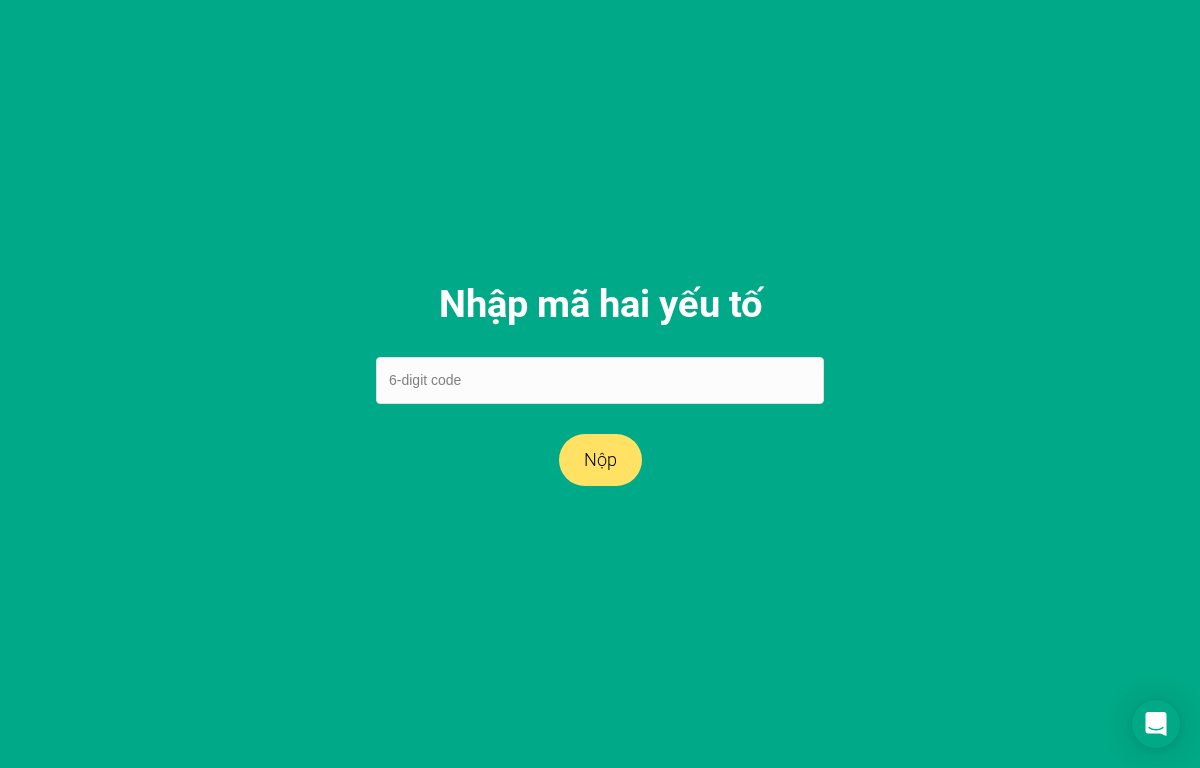 click at bounding box center [600, 380] 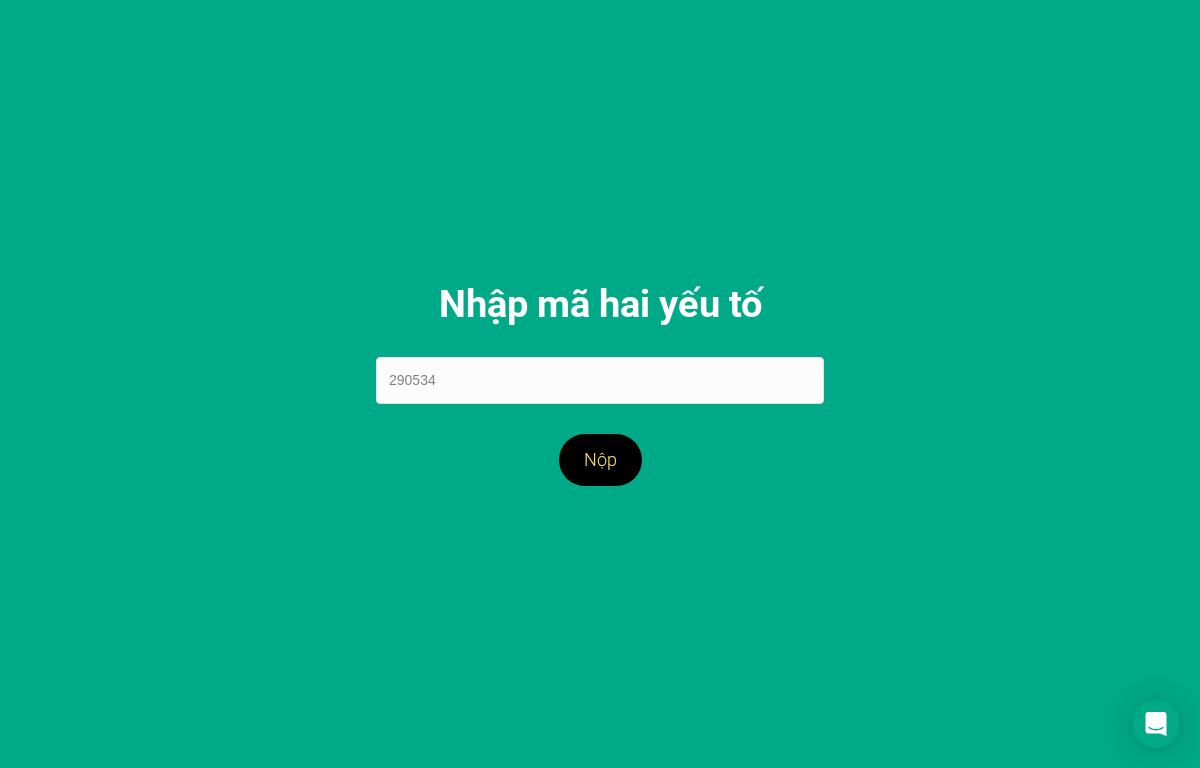 type on "290534" 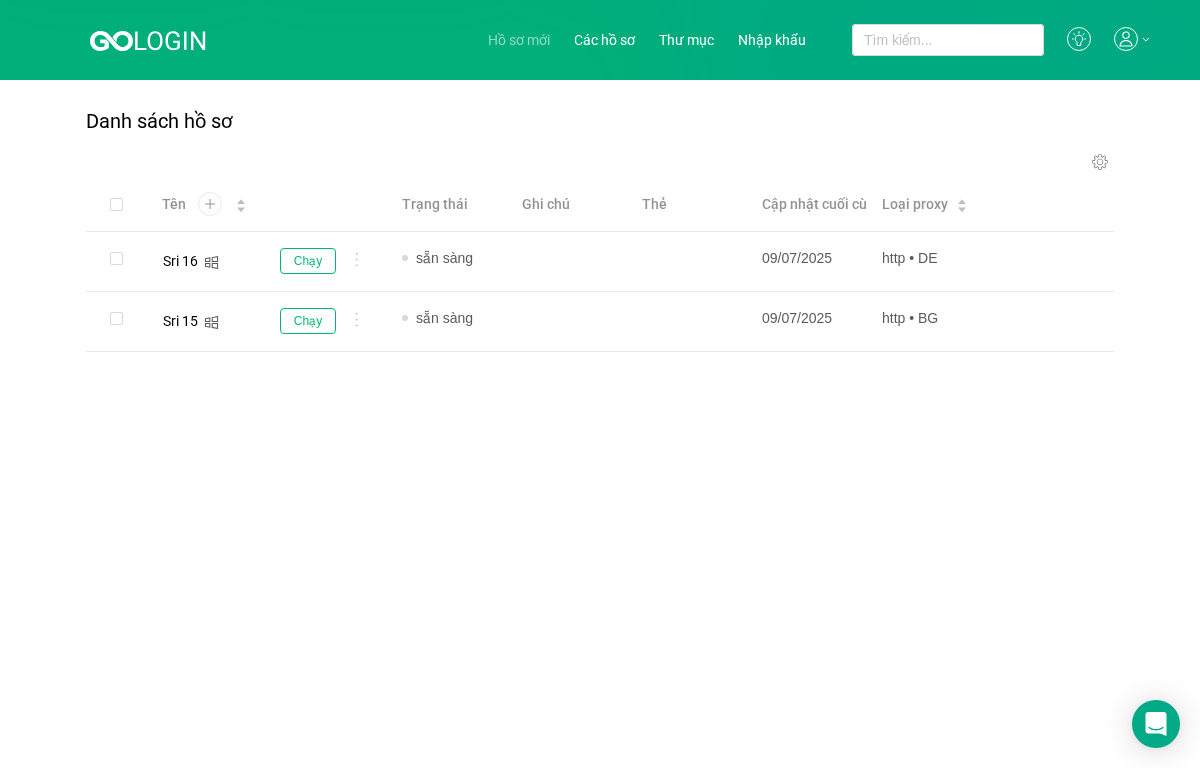 click on "Hồ sơ mới" at bounding box center [519, 40] 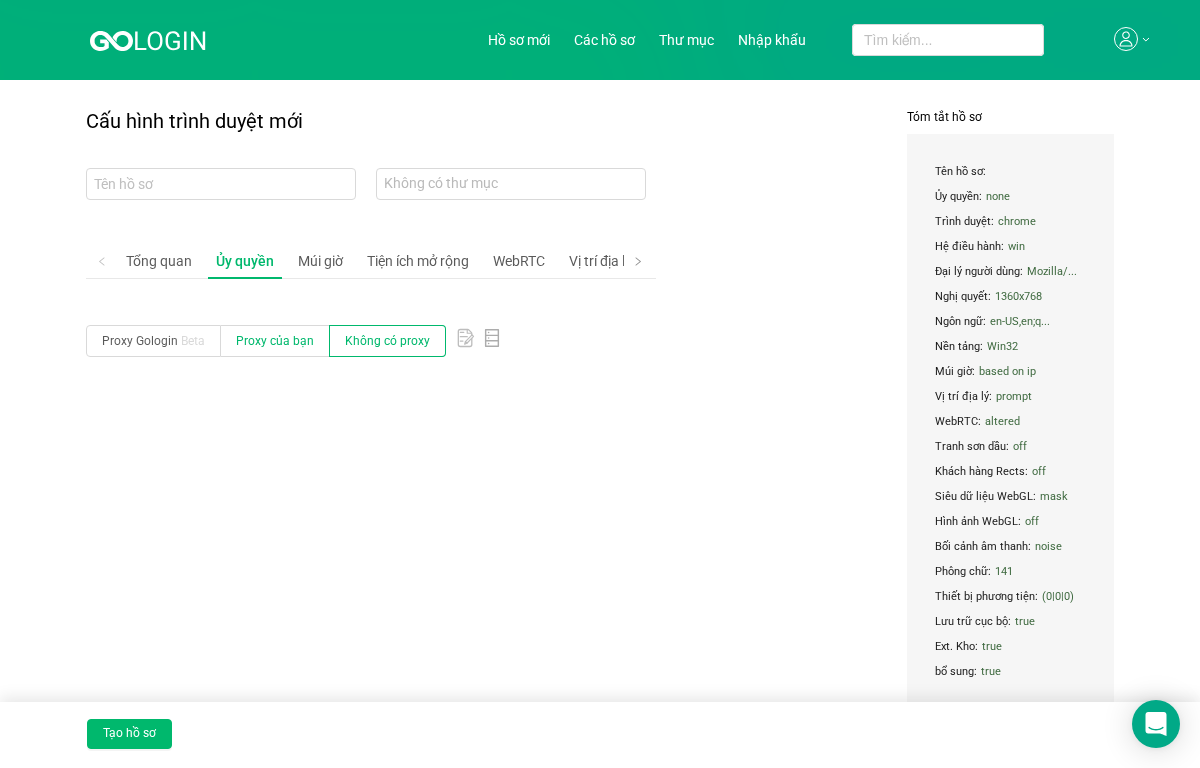 click on "Proxy của bạn" at bounding box center (153, 341) 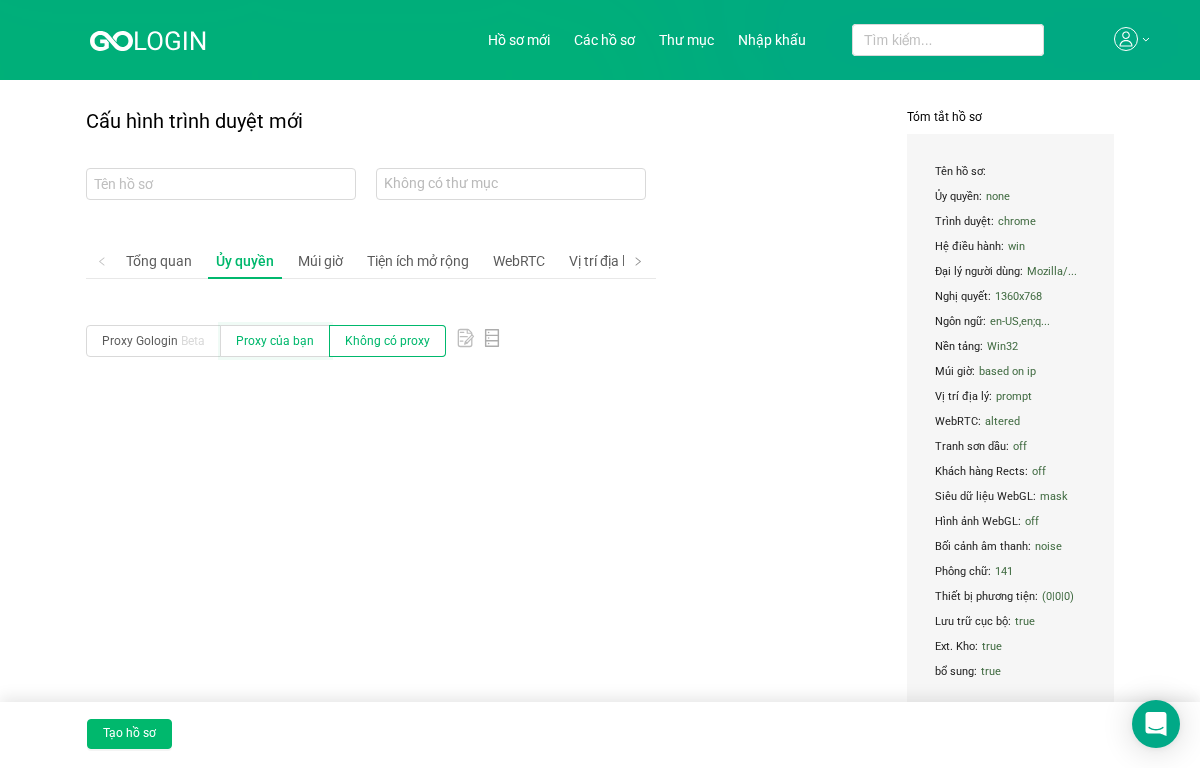 click on "Proxy của bạn" at bounding box center (102, 345) 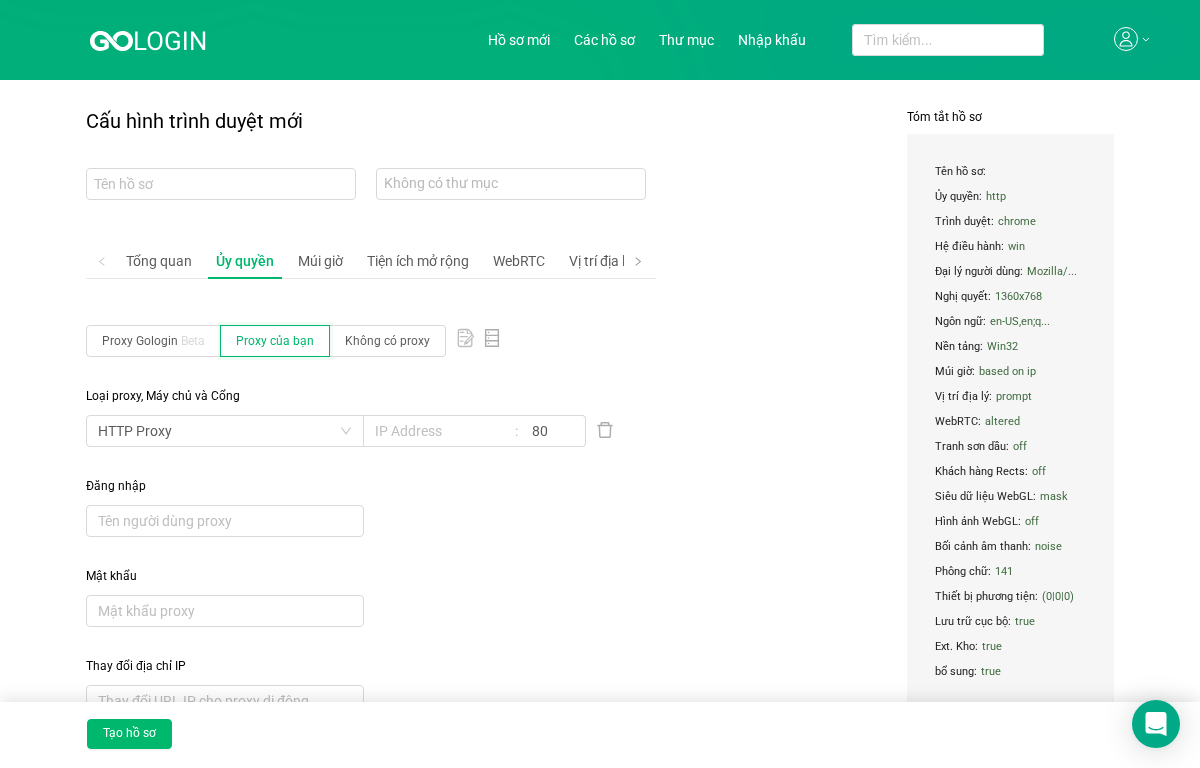 scroll, scrollTop: 99, scrollLeft: 0, axis: vertical 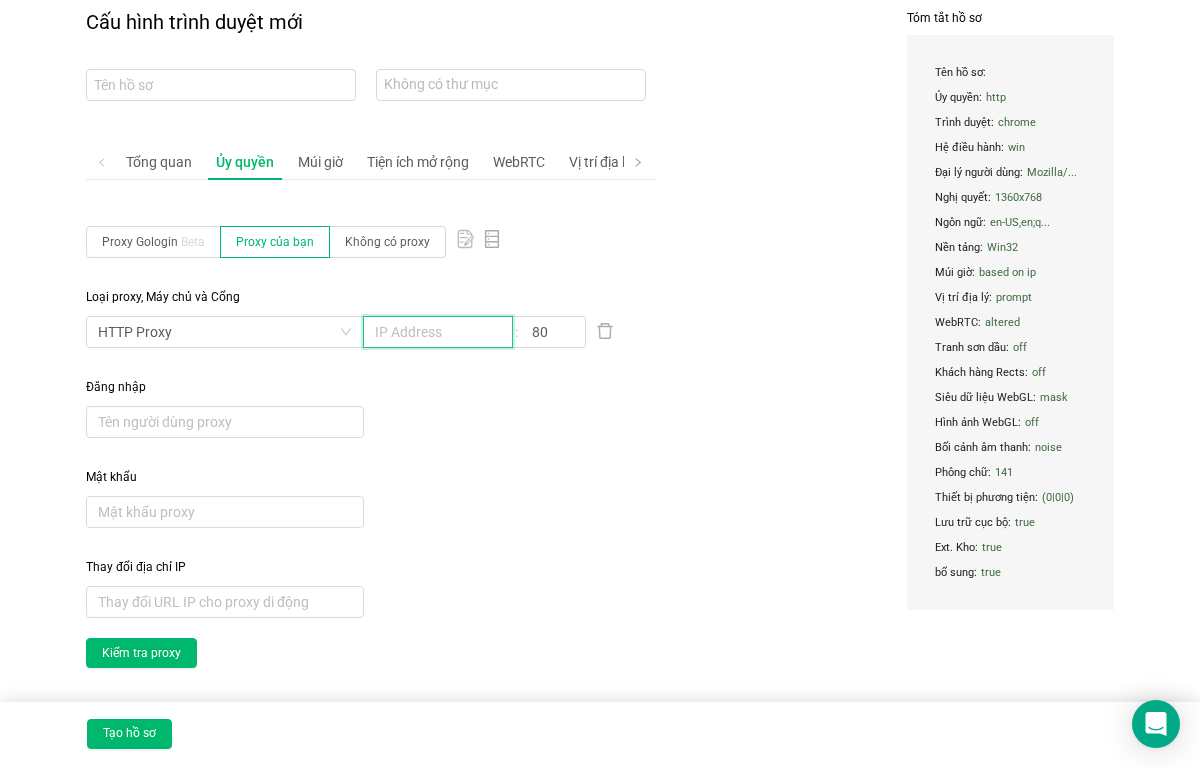 click at bounding box center (438, 332) 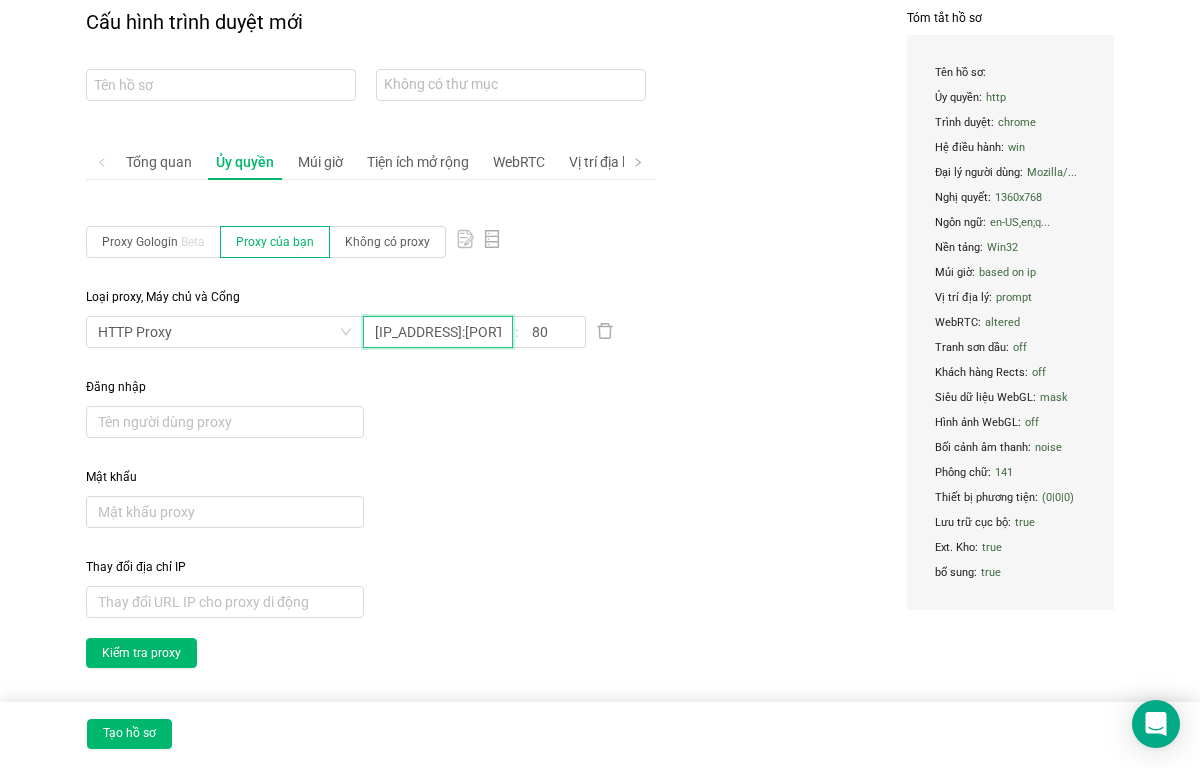 scroll, scrollTop: 0, scrollLeft: 13, axis: horizontal 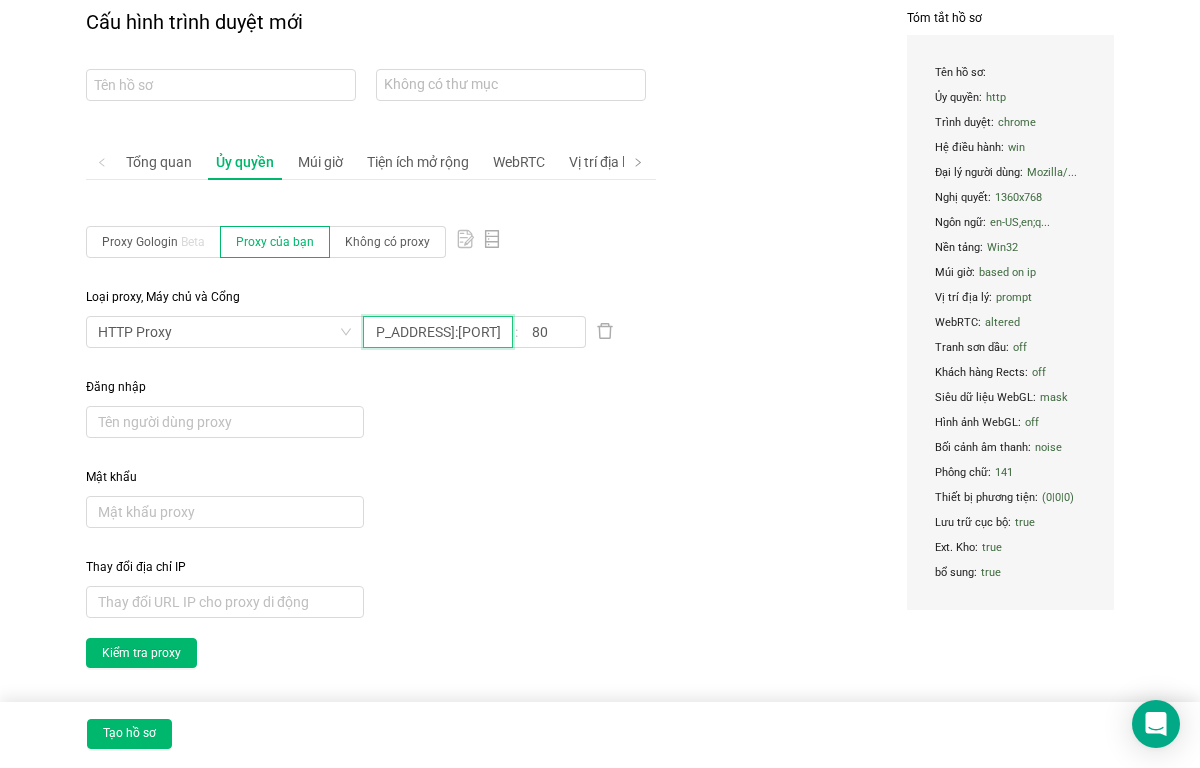 type on "[IP_ADDRESS]:[PORT]" 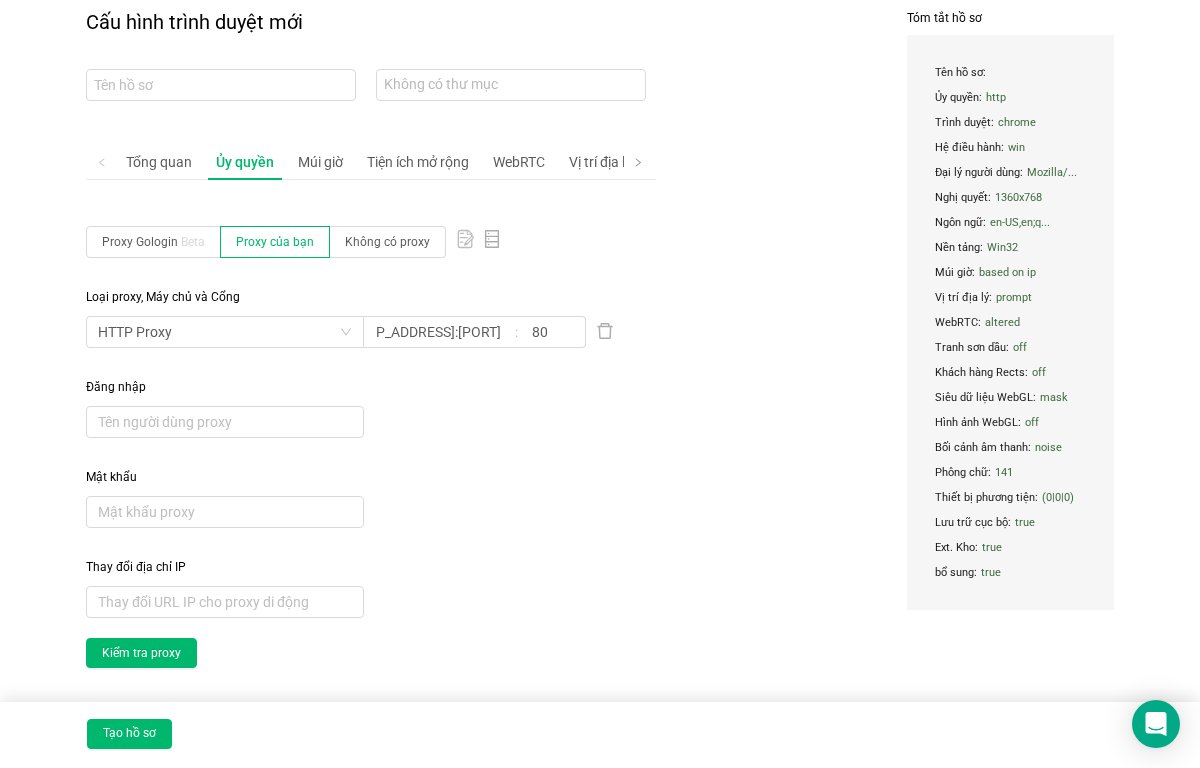 click on "Đăng nhập" at bounding box center (371, 408) 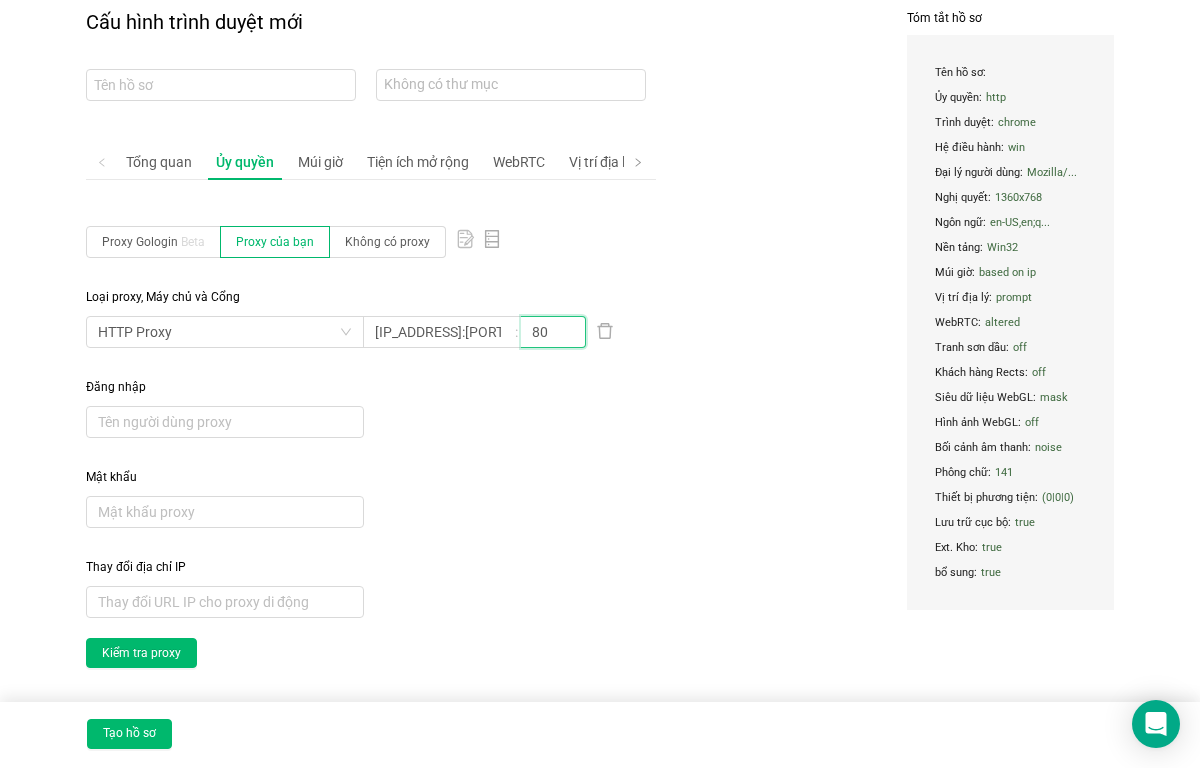 click on "80" at bounding box center (553, 332) 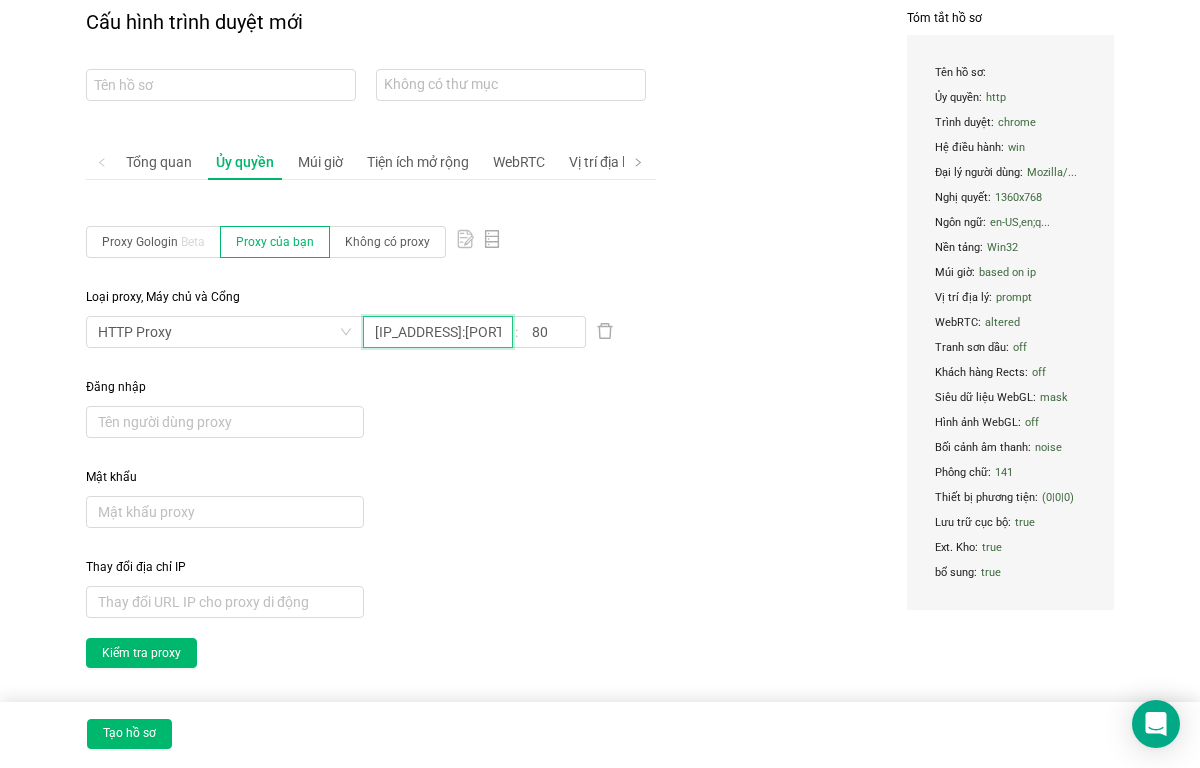scroll, scrollTop: 0, scrollLeft: 13, axis: horizontal 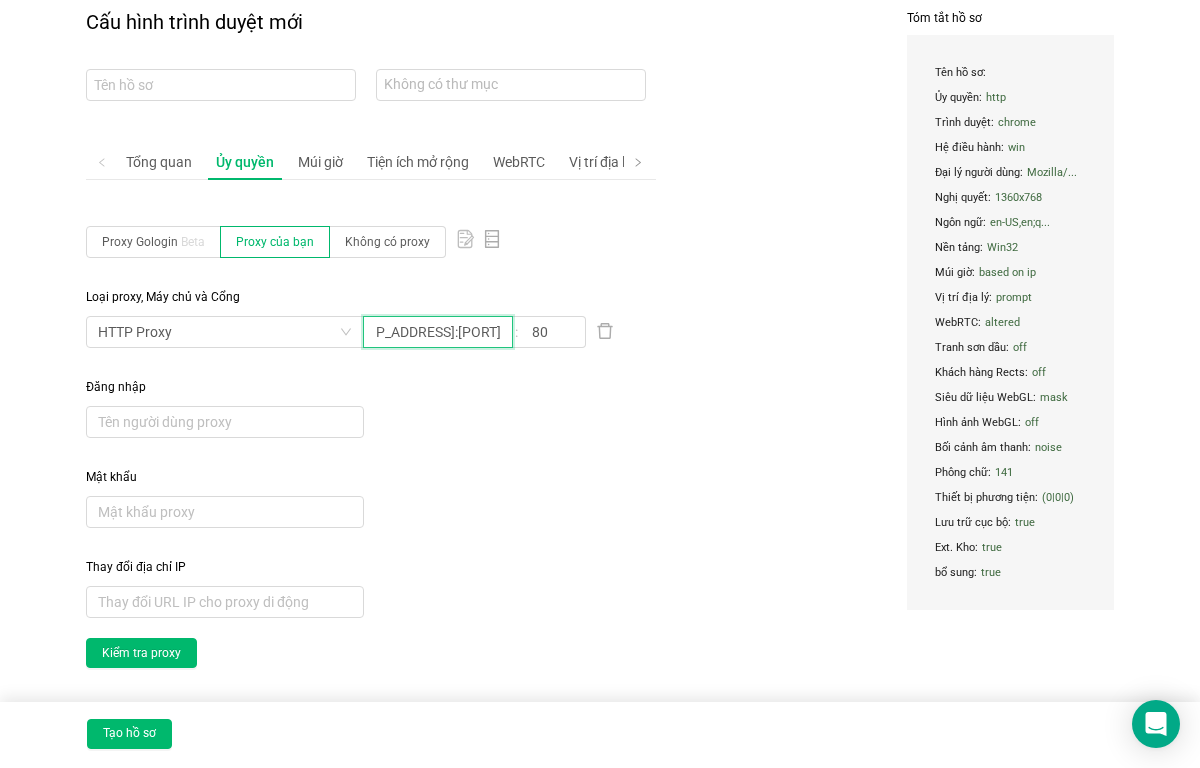 drag, startPoint x: 368, startPoint y: 328, endPoint x: 680, endPoint y: 352, distance: 312.92172 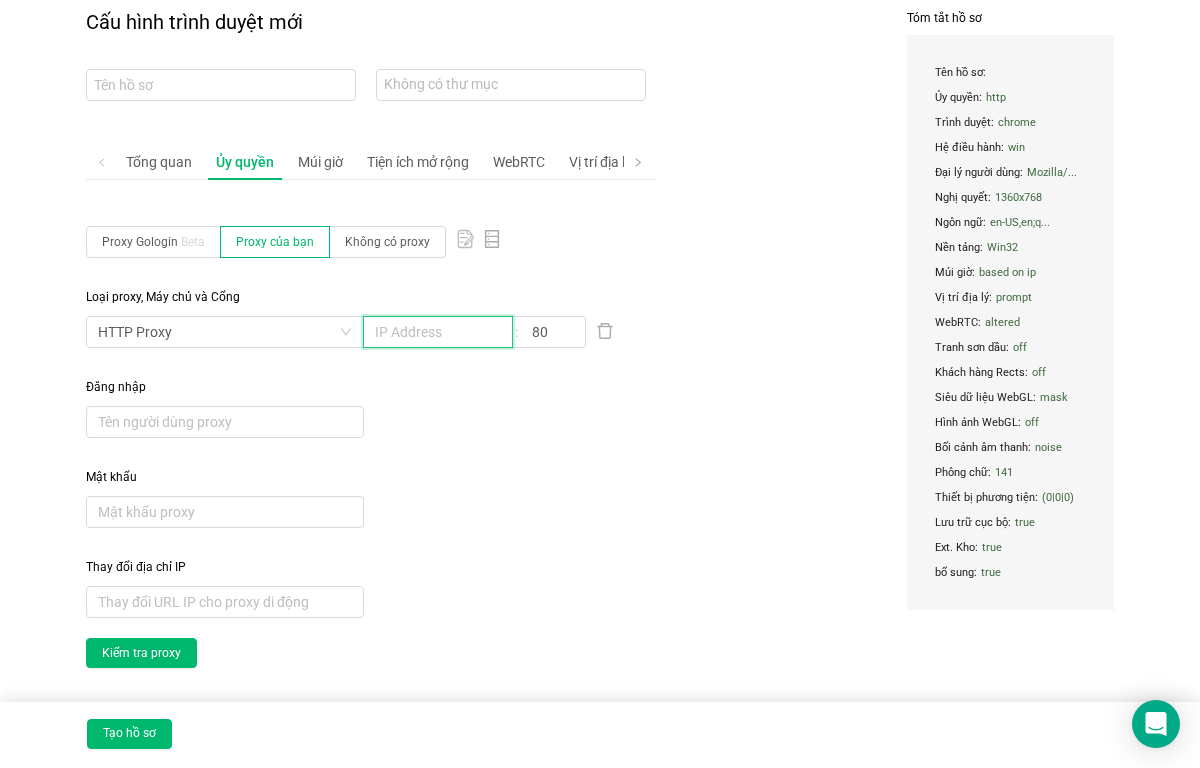 scroll, scrollTop: 0, scrollLeft: 0, axis: both 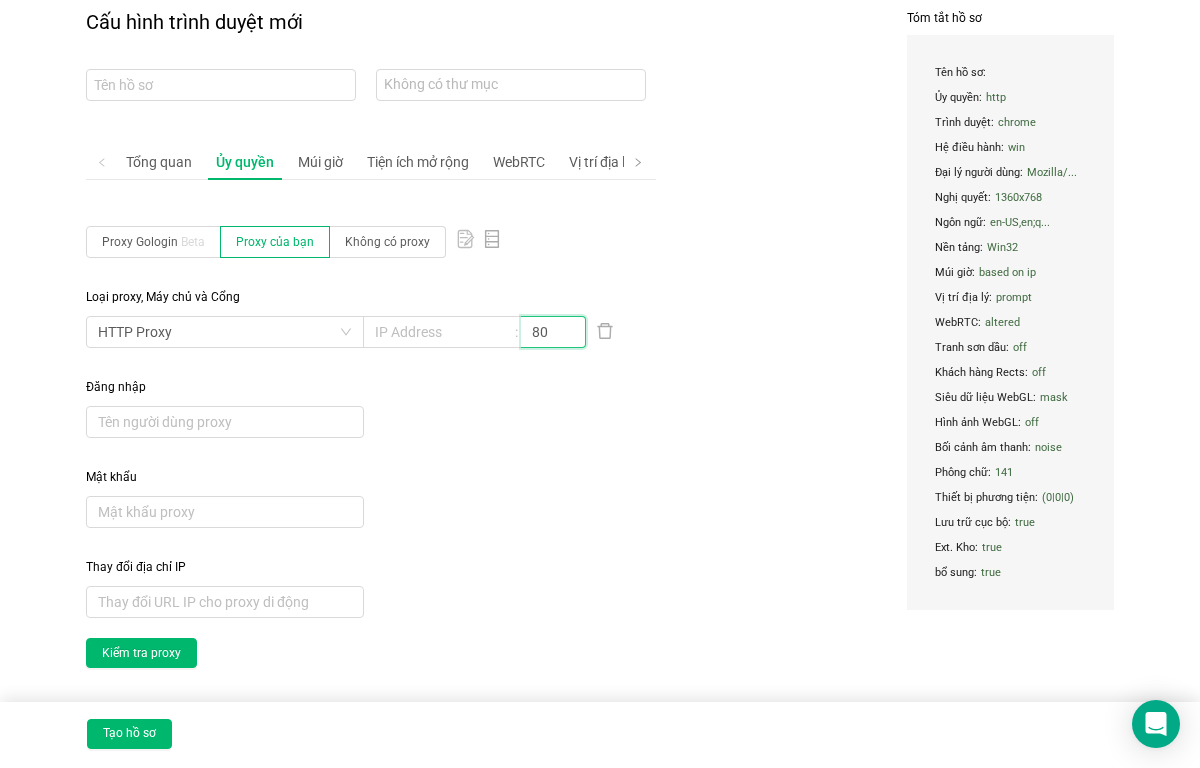 click on "80" at bounding box center (553, 332) 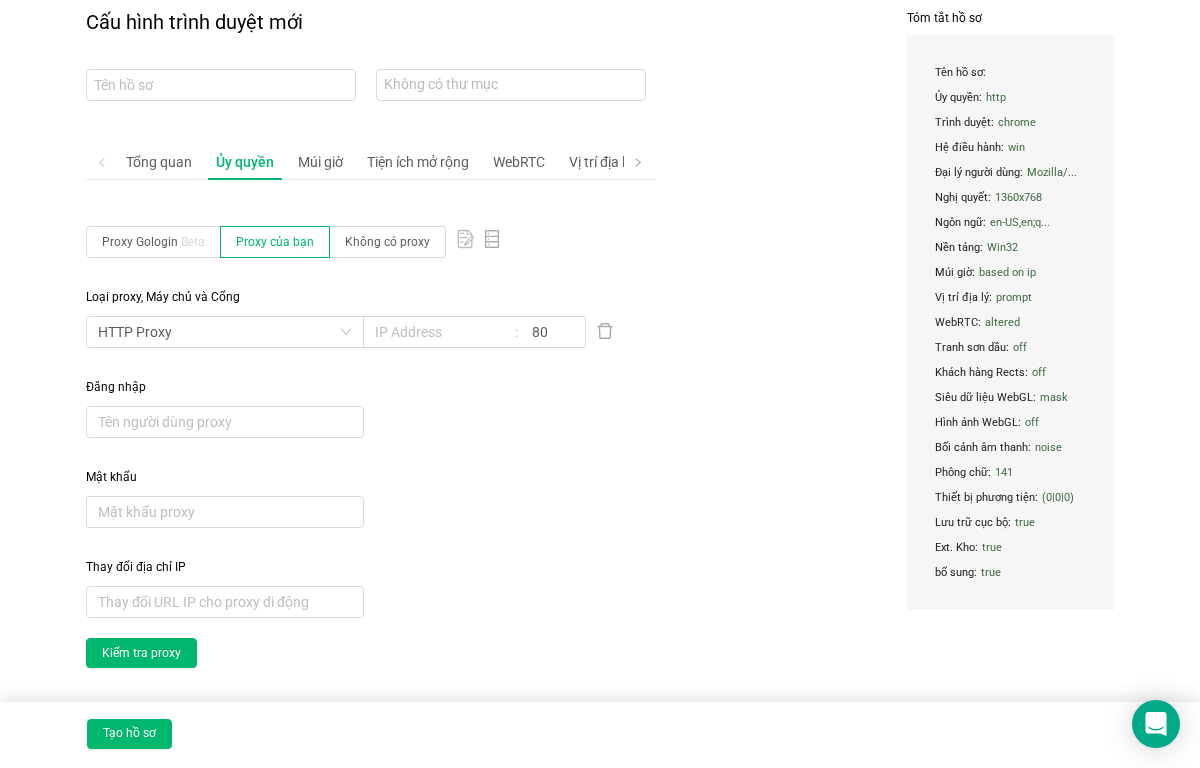 click on "Loại proxy, Máy chủ và Cổng HTTP Proxy 80 Đăng nhập Mật khẩu Thay đổi địa chỉ IP Kiểm tra proxy" at bounding box center (371, 478) 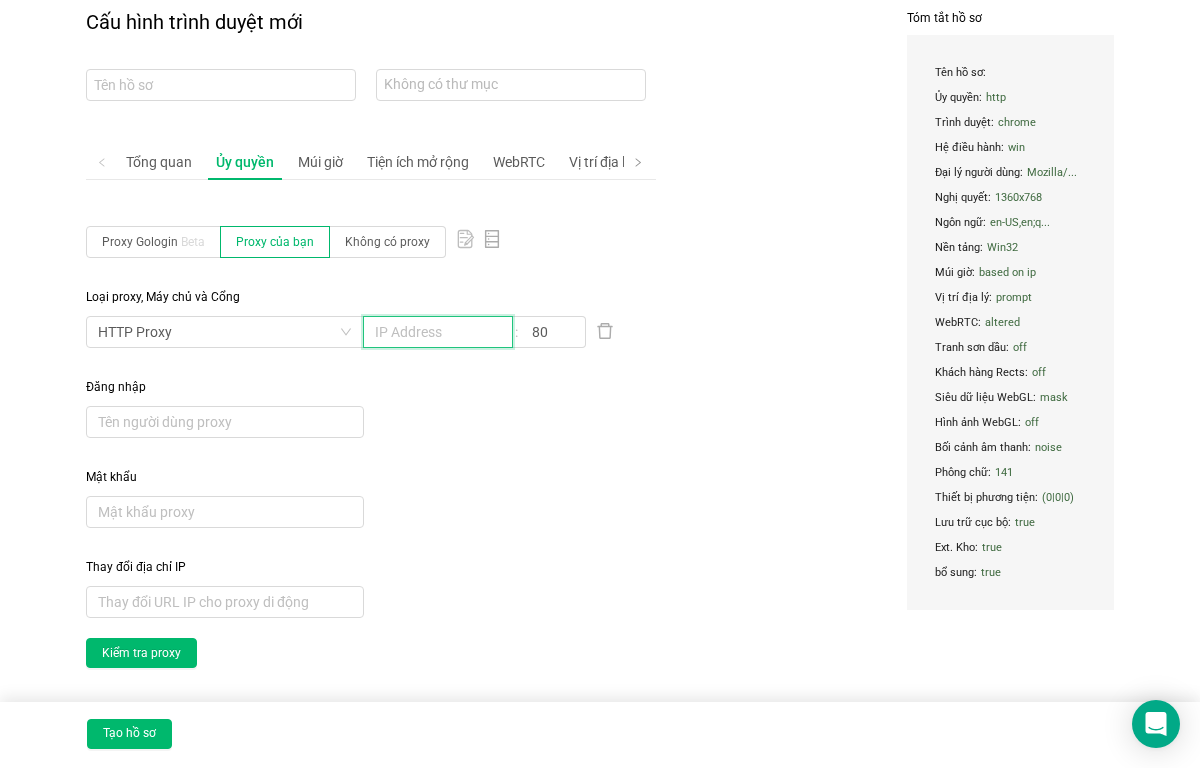 click at bounding box center [438, 332] 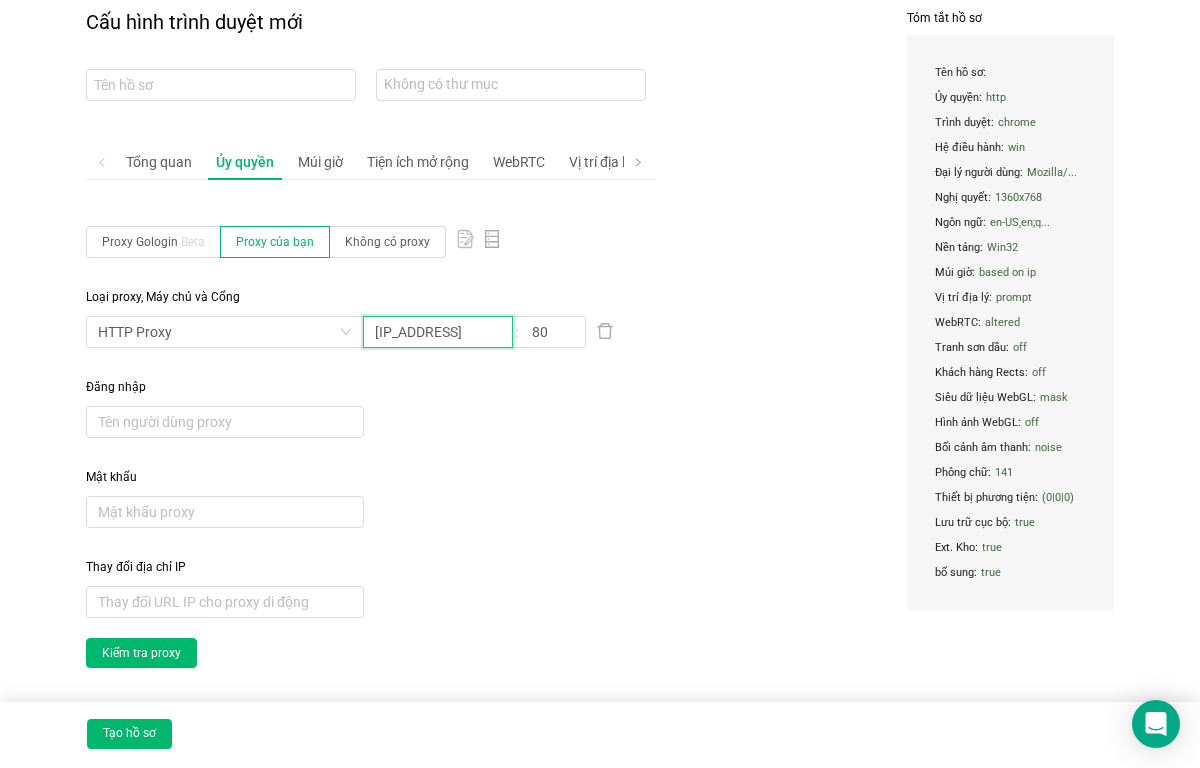 click on "[IP_ADDRESS]" at bounding box center (438, 332) 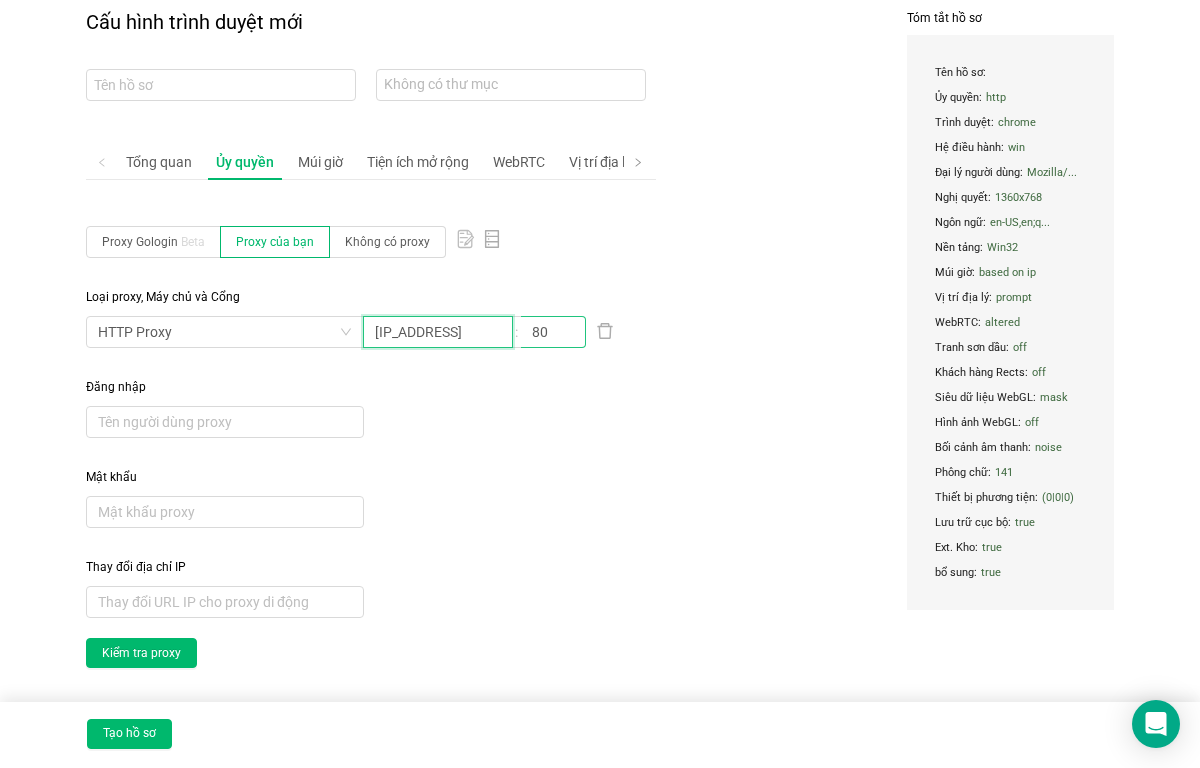 type on "[IP_ADDRESS]" 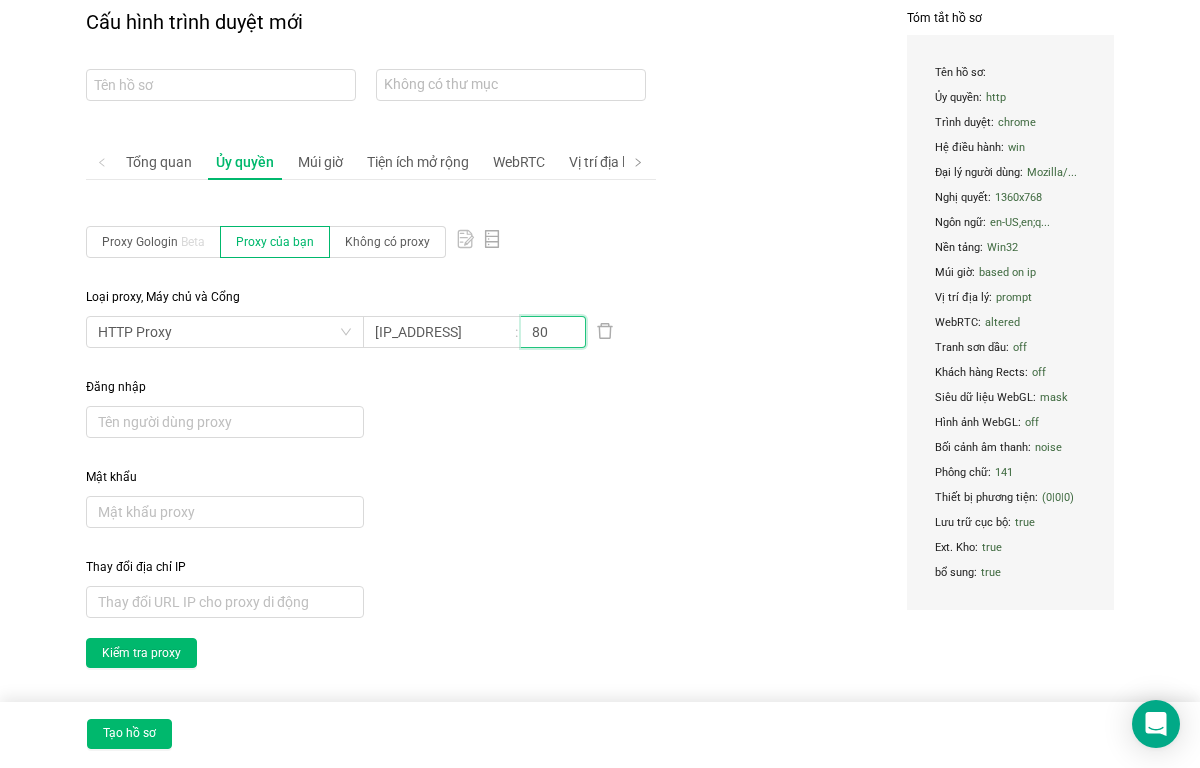 paste on "64596" 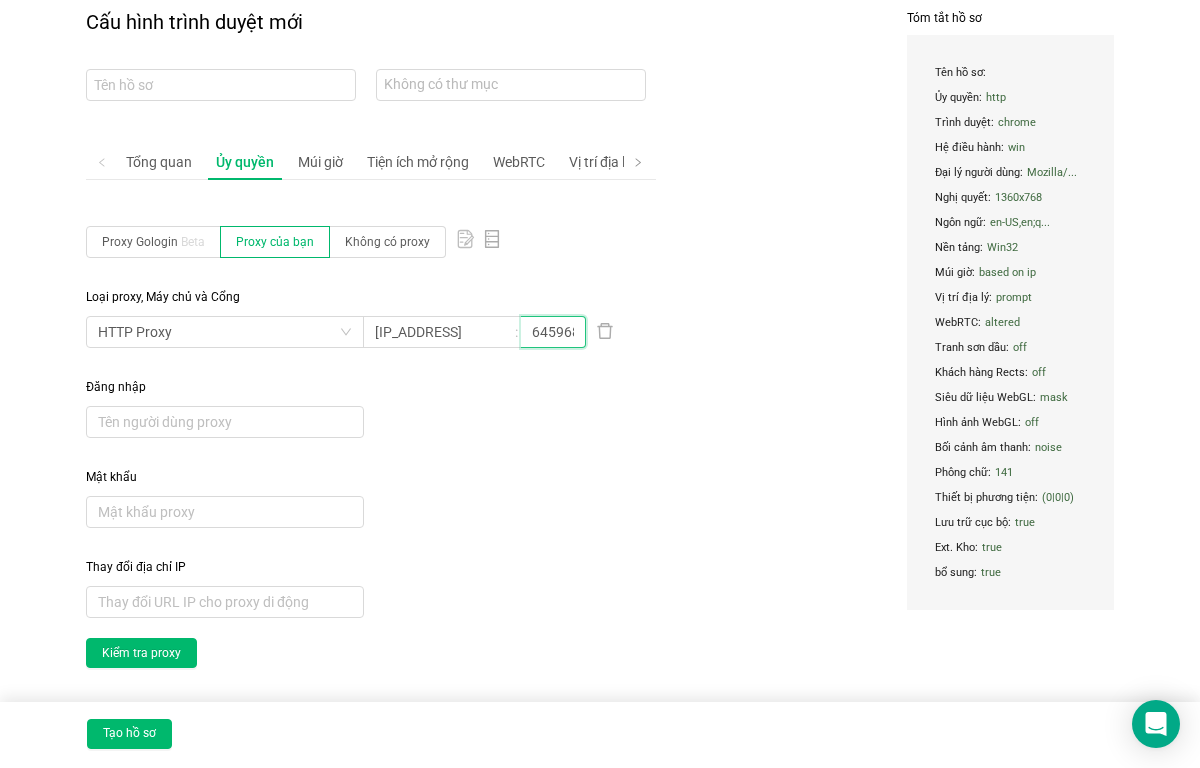 click on "6459680" at bounding box center [553, 332] 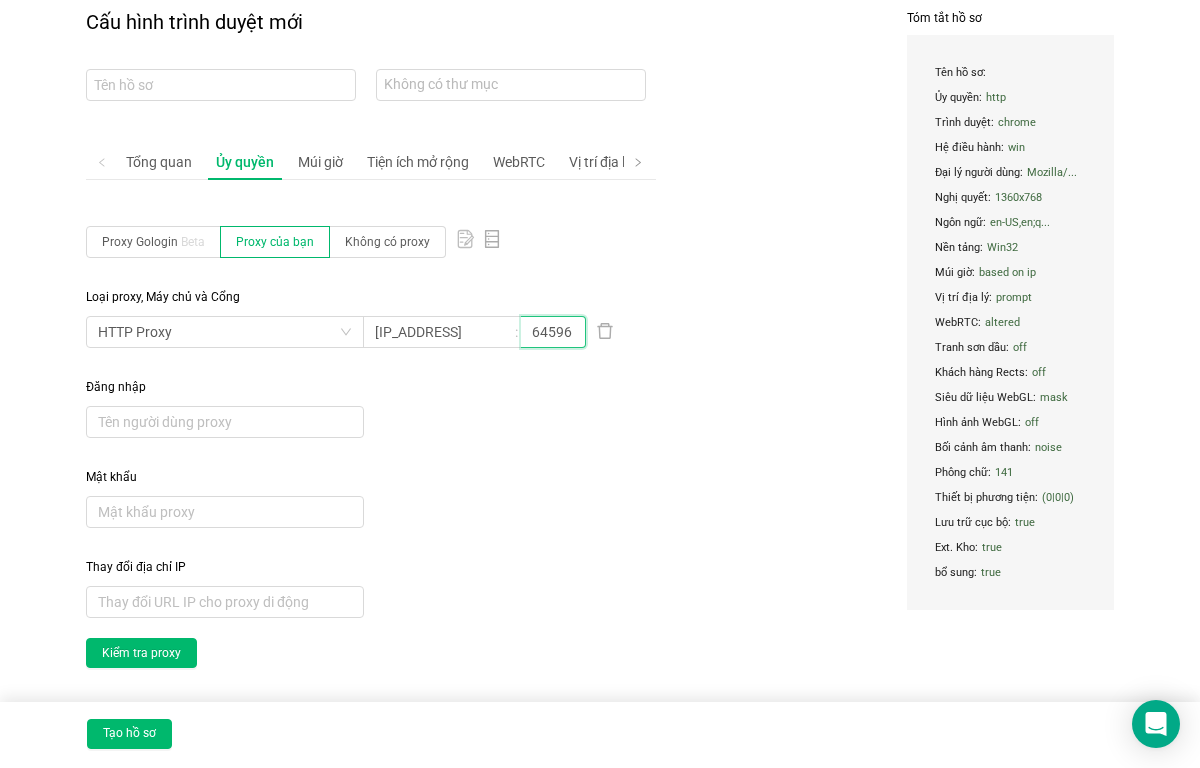 type on "64596" 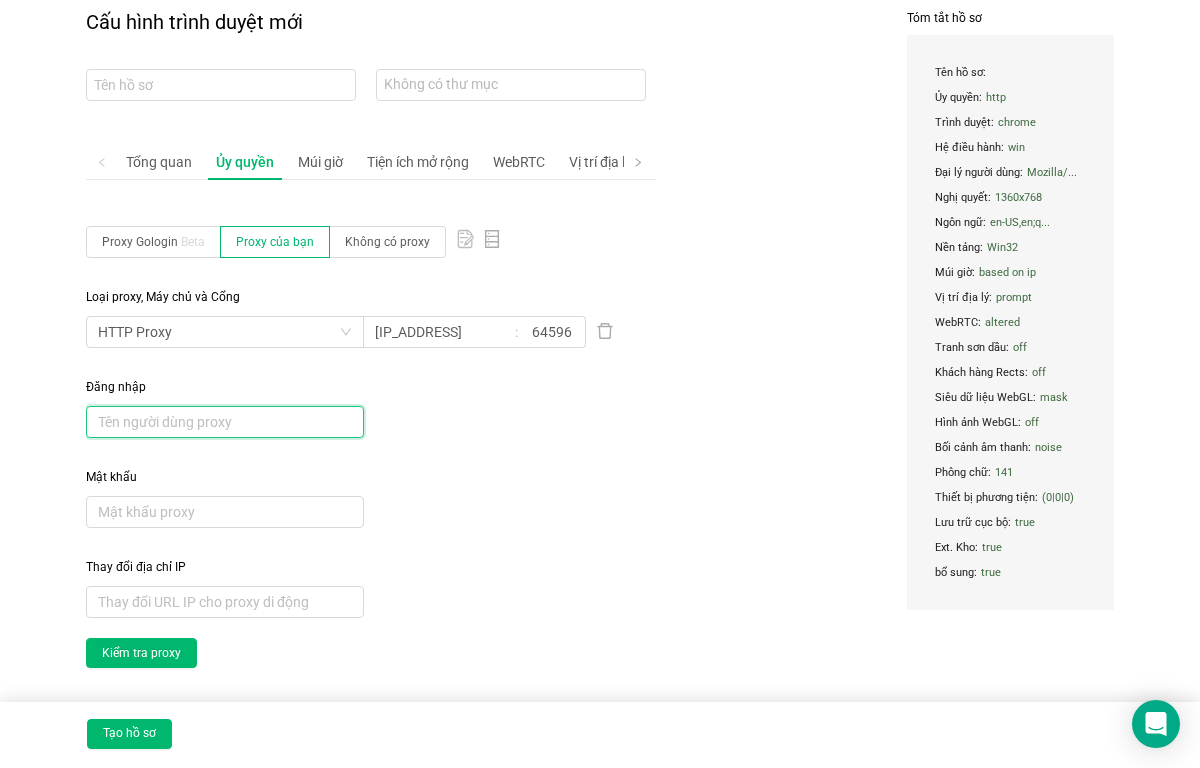 click at bounding box center [438, 332] 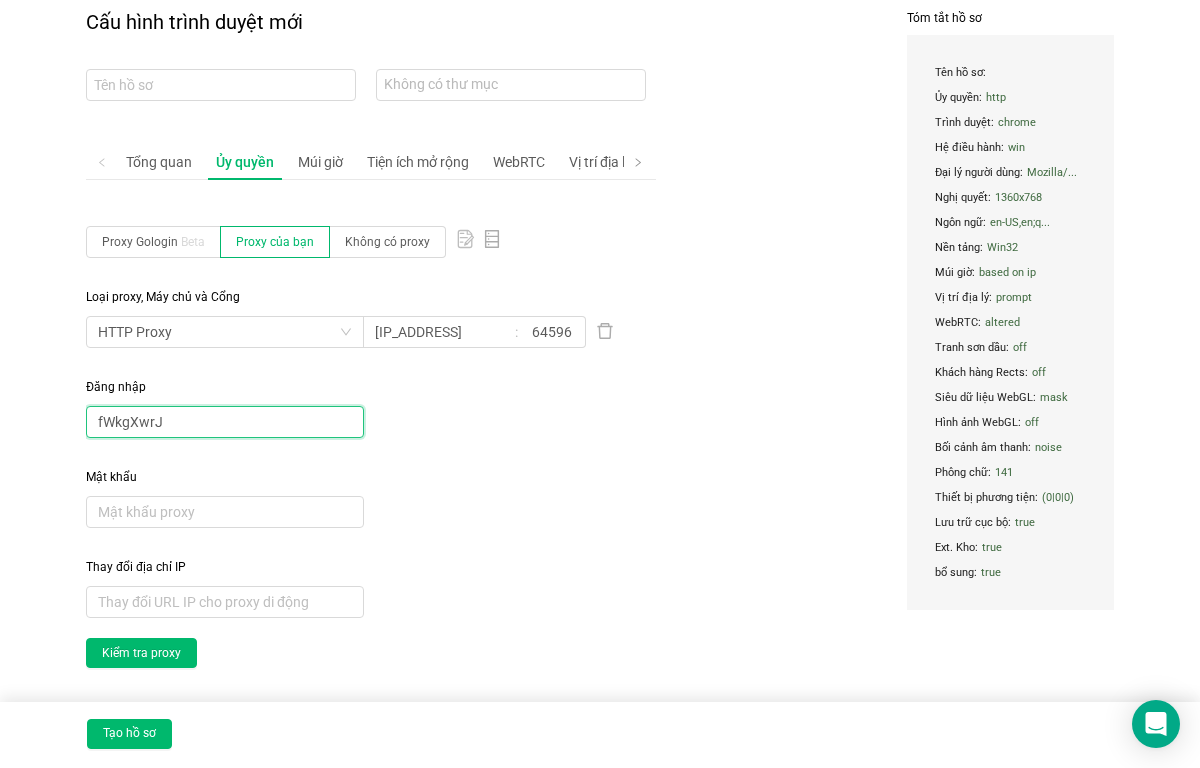 type on "fWkgXwrJ" 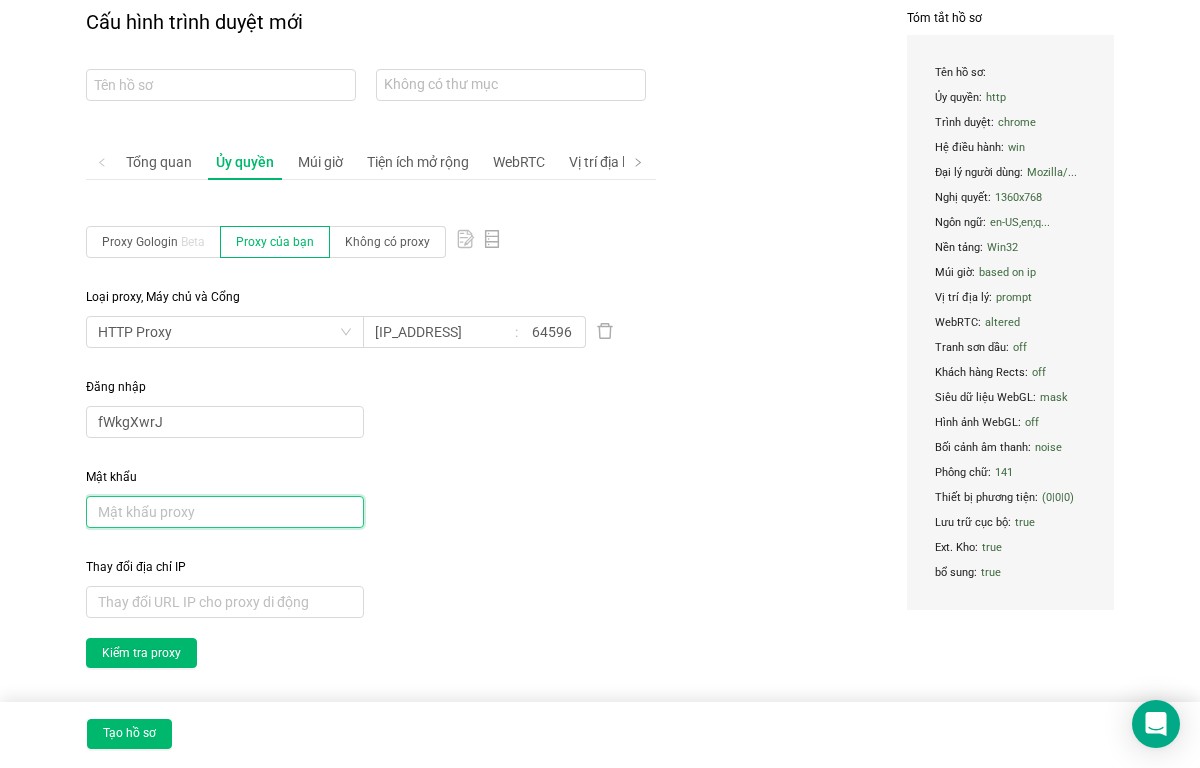 click at bounding box center [438, 332] 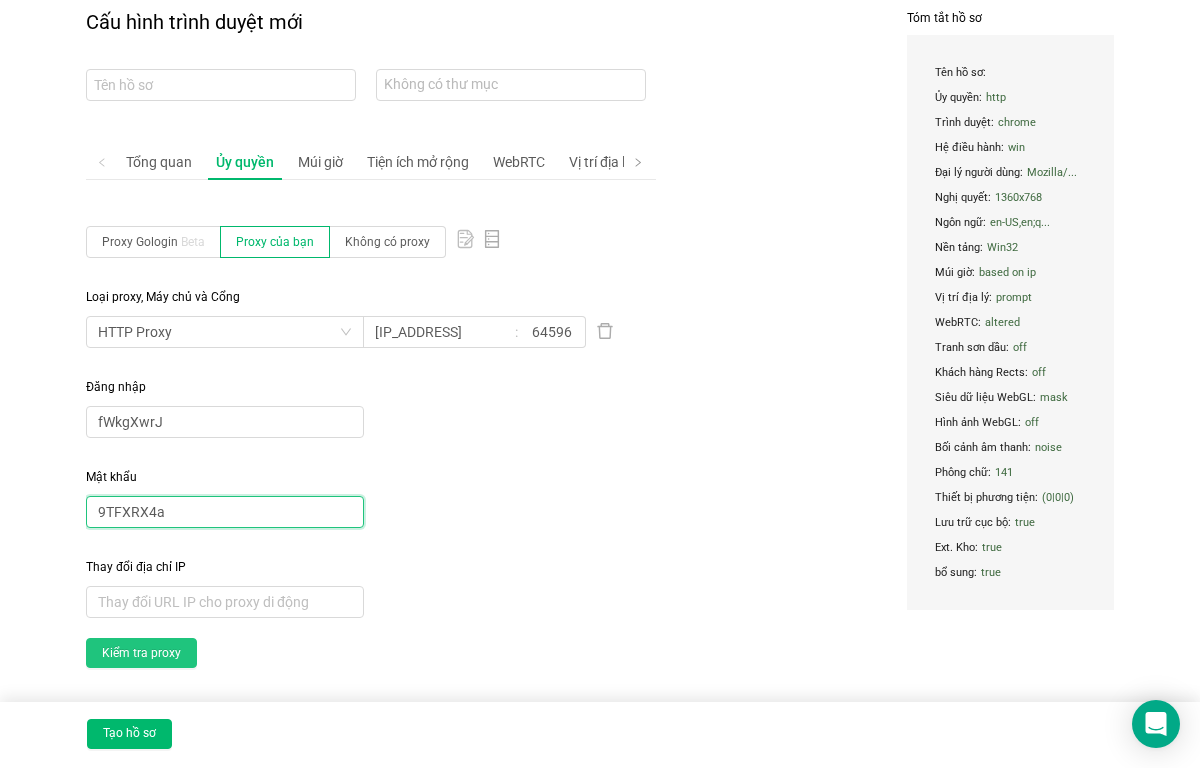 type on "9TFXRX4a" 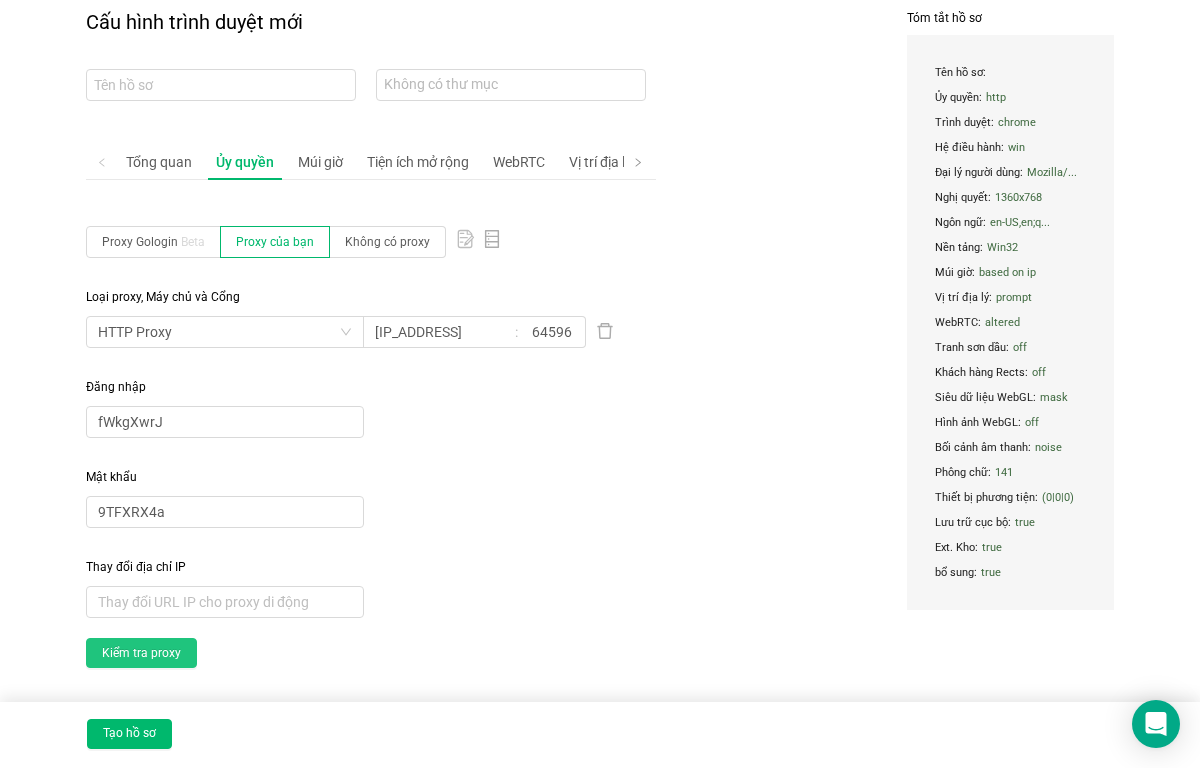 click on "Kiểm tra proxy" at bounding box center (141, 653) 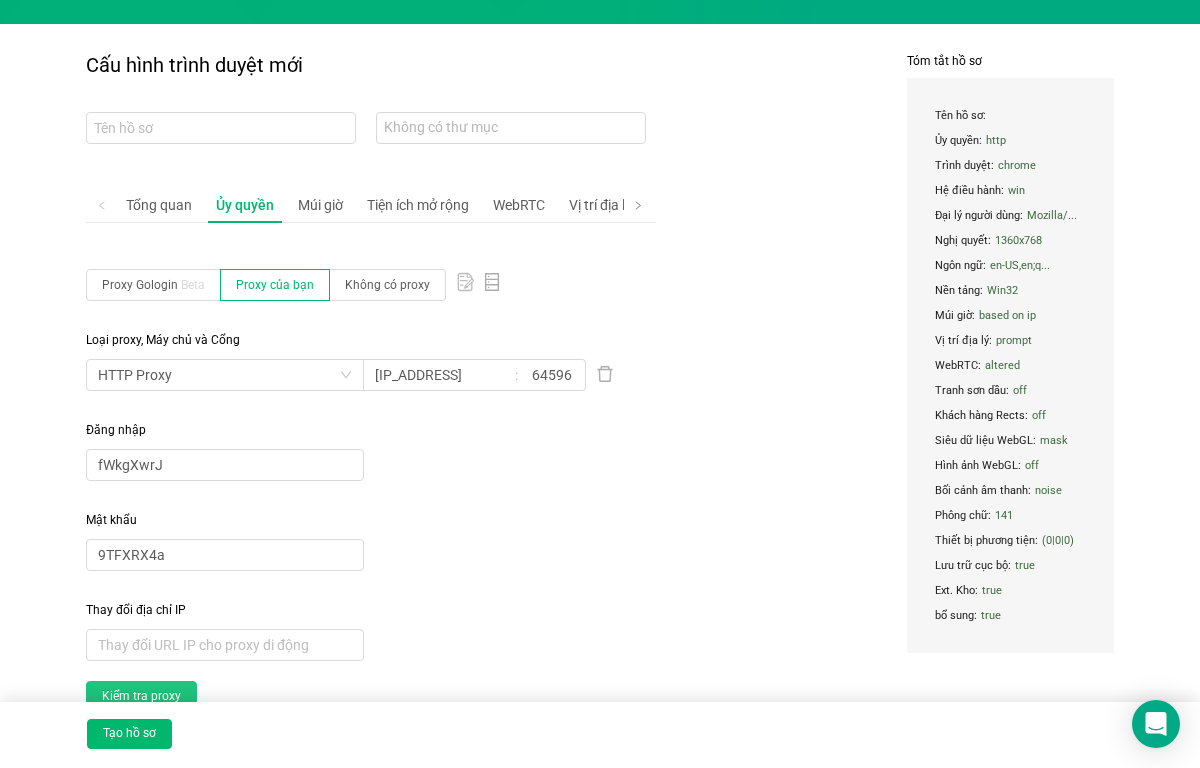 scroll, scrollTop: 0, scrollLeft: 0, axis: both 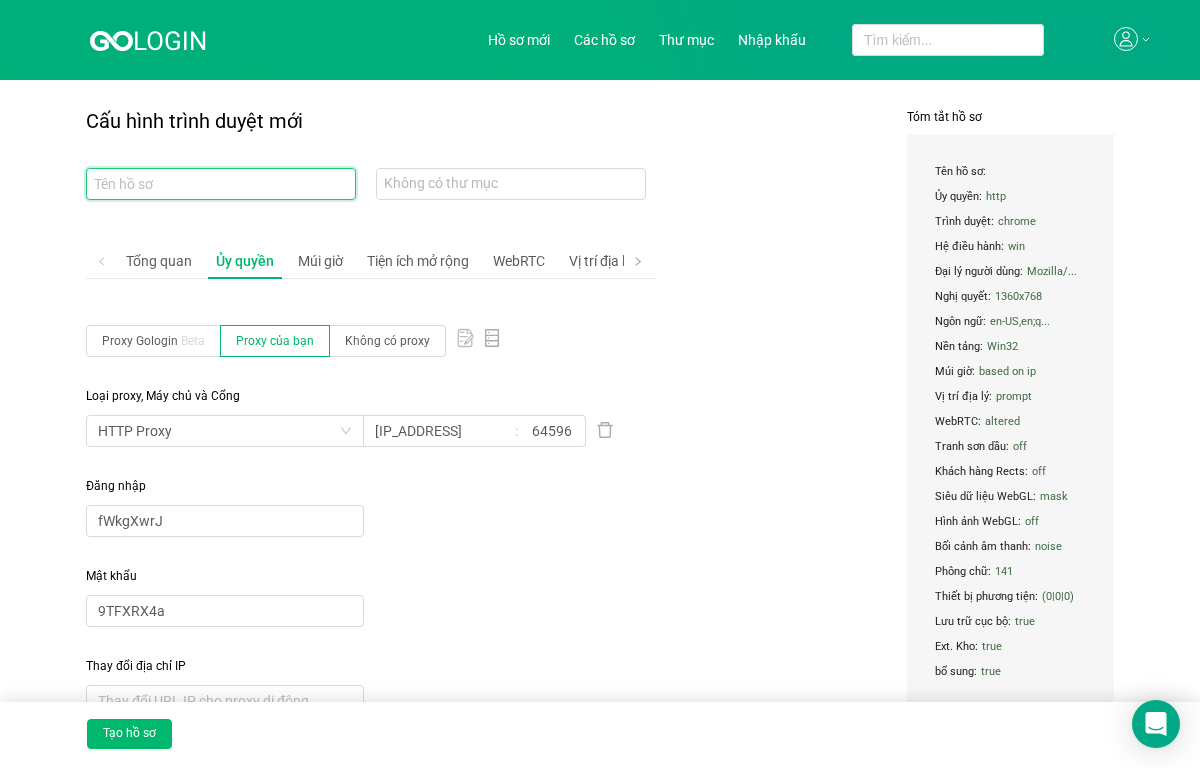 click at bounding box center (221, 184) 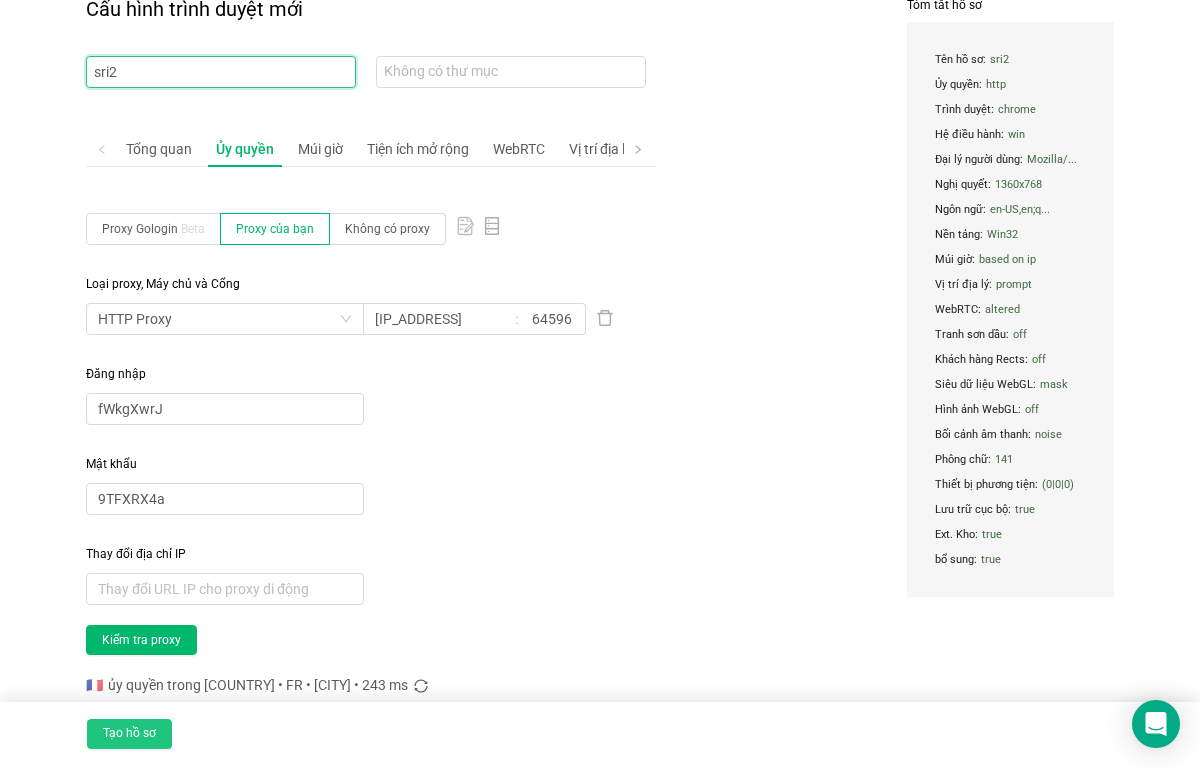 scroll, scrollTop: 172, scrollLeft: 0, axis: vertical 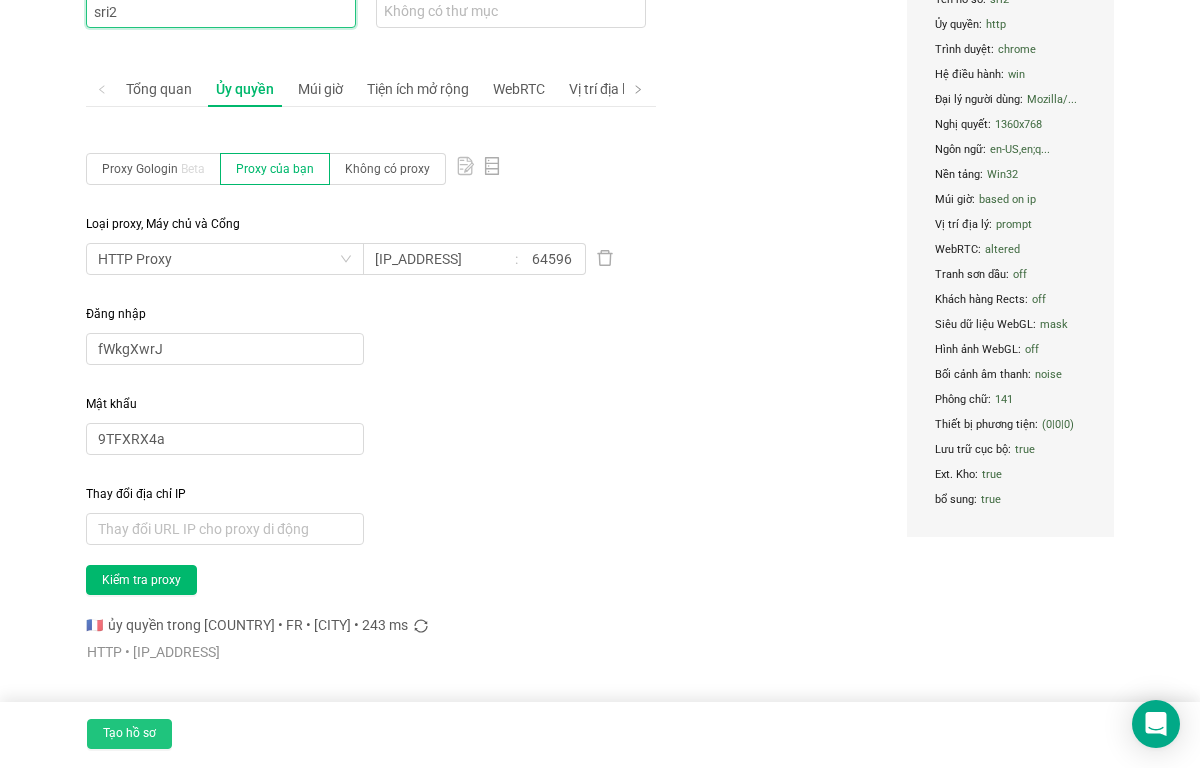 type on "sri2" 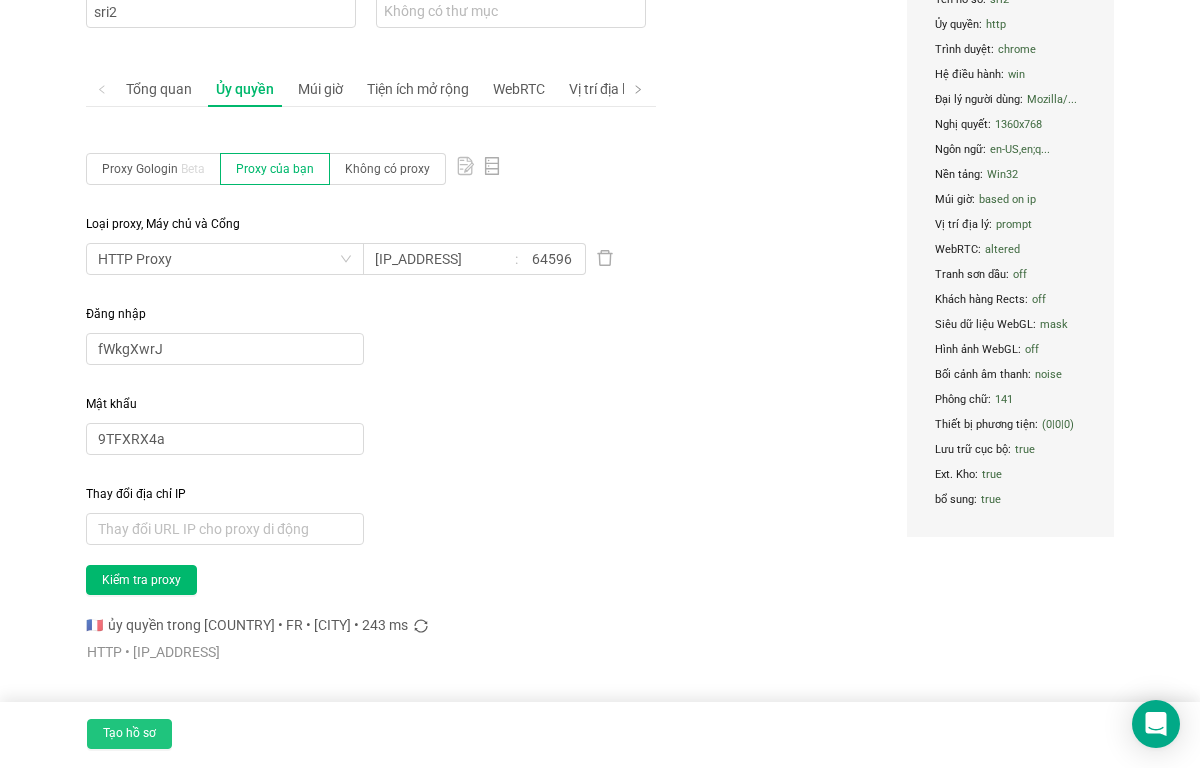 click on "Tạo hồ sơ" at bounding box center [129, 734] 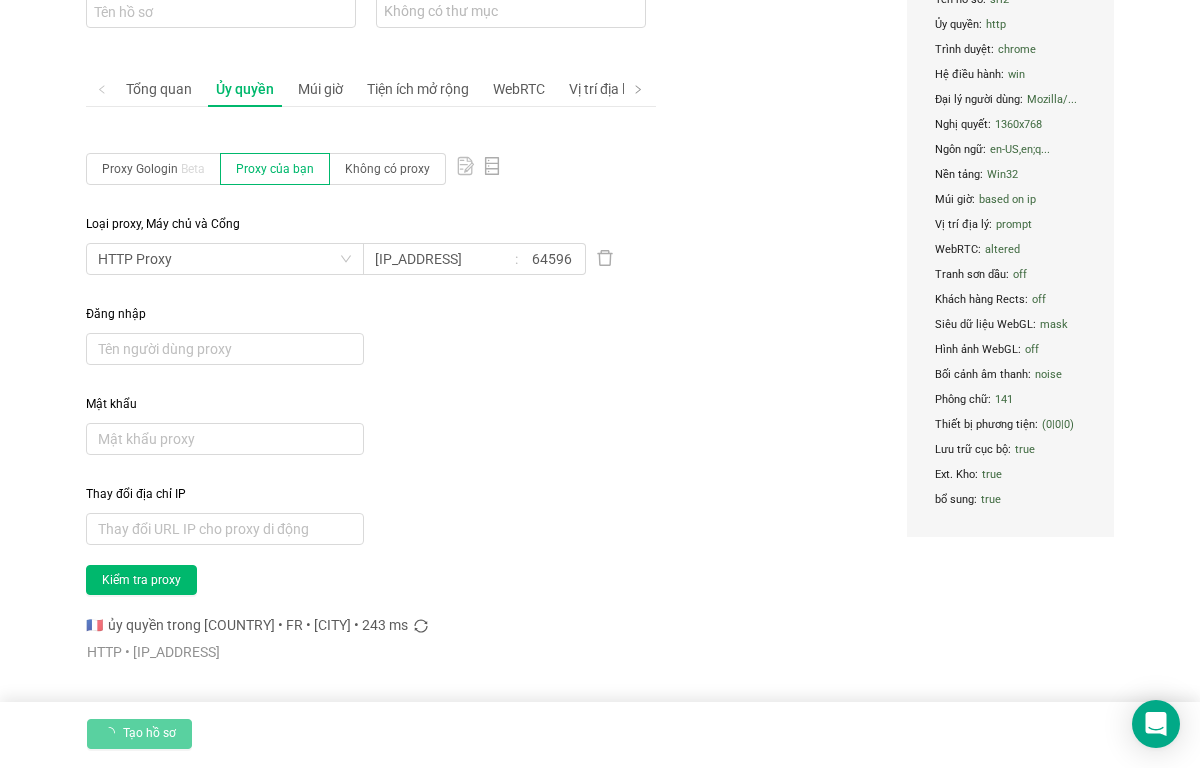 scroll, scrollTop: 0, scrollLeft: 0, axis: both 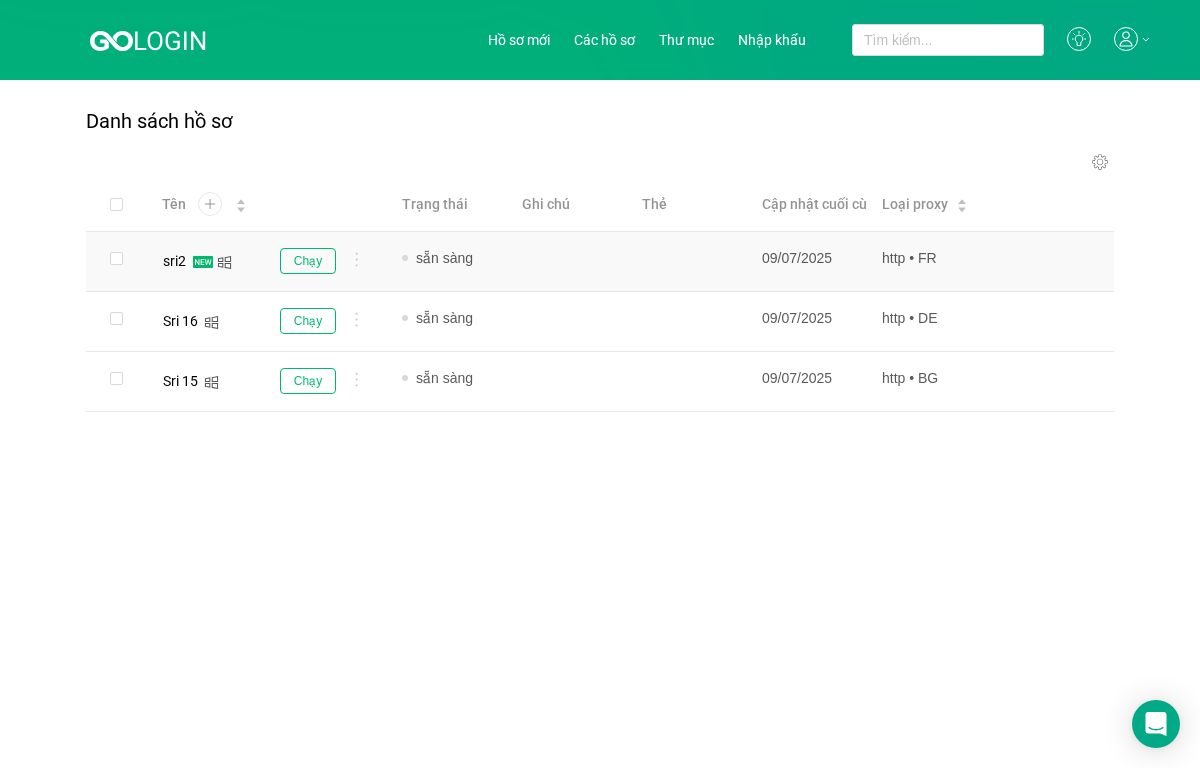 click on "http • FR" at bounding box center [926, 258] 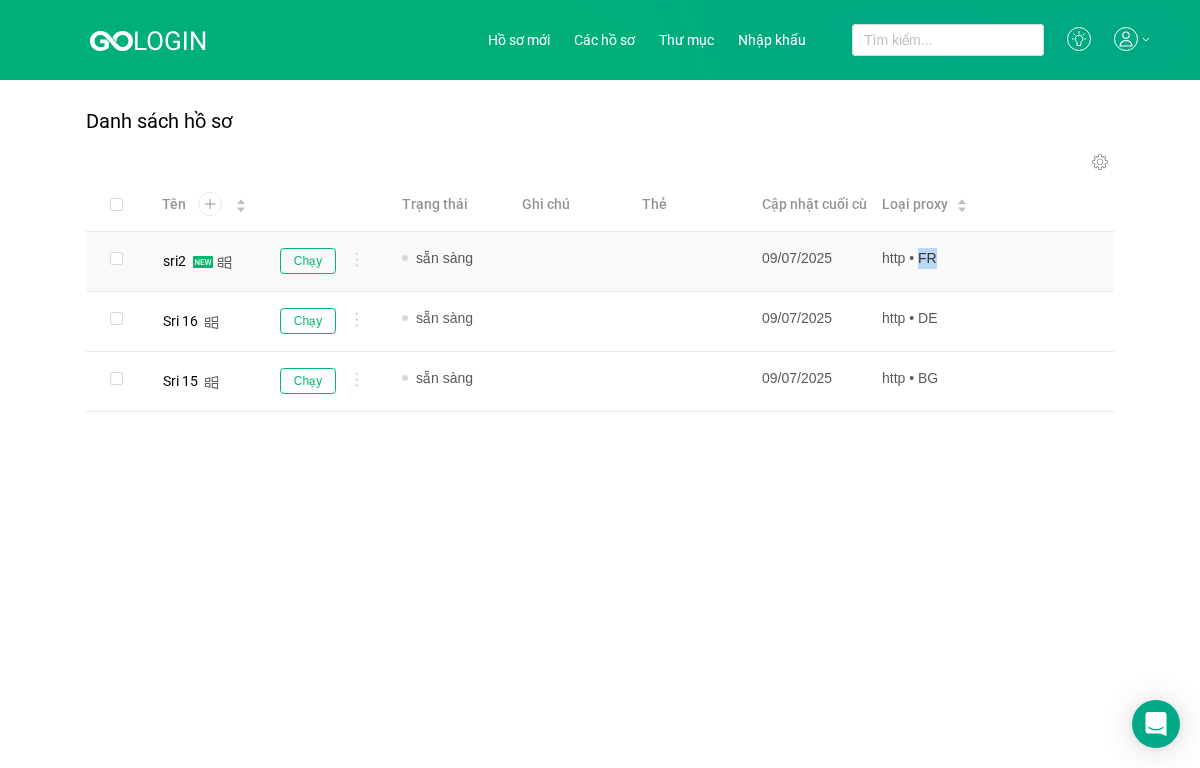 click on "http • FR" at bounding box center (926, 258) 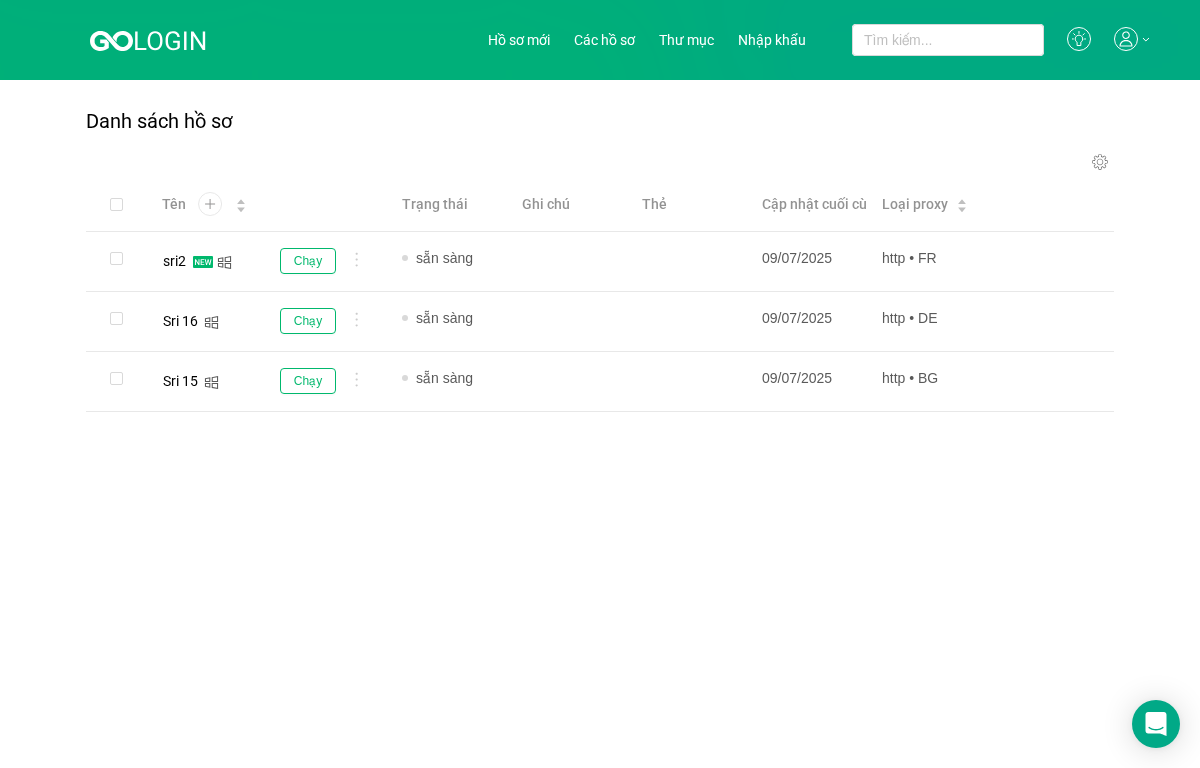 click on "Danh sách hồ sơ Chia sẻ hồ sơ Thêm vào thư mục Thay đổi nhiều phần mở rộng Dòng vô tính Chỉnh sửa Cập nhật dấu vân tay Xuất khẩu Ủy quyền Xóa bỏ Khởi chạy hồ sơ Dừng hồ sơ Hồ sơ đầu tiên của bạn đã sẵn sàng! Nhấp vào hồ sơ để kiểm tra proxy, múi giờ, cookie, vị trí địa lý và các cài đặt nhanh khác. Đi tới cài đặt nhanh 1   của   4 Tên Trạng thái Ghi chú Thẻ Cập nhật cuối cùng Loại proxy sri2 Chạy sẵn sàng Thêm ghi chú                                                                                                                                               Thêm thẻ... 09/07/2025 http • FR Sri 16 Chạy sẵn sàng Thêm ghi chú                                                                                                                                               Thêm thẻ... 09/07/2025 http • DE Sri 15 Chạy sẵn sàng Thêm ghi chú" at bounding box center (600, 424) 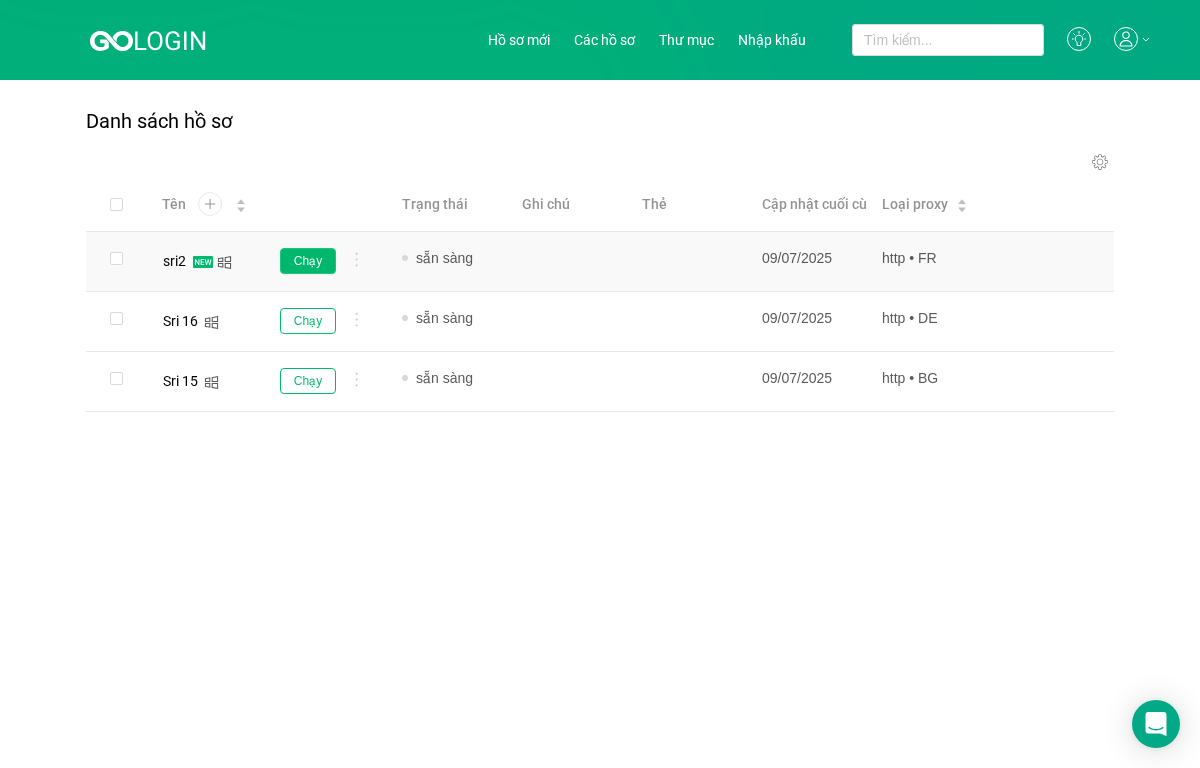 click on "Chạy" at bounding box center (308, 261) 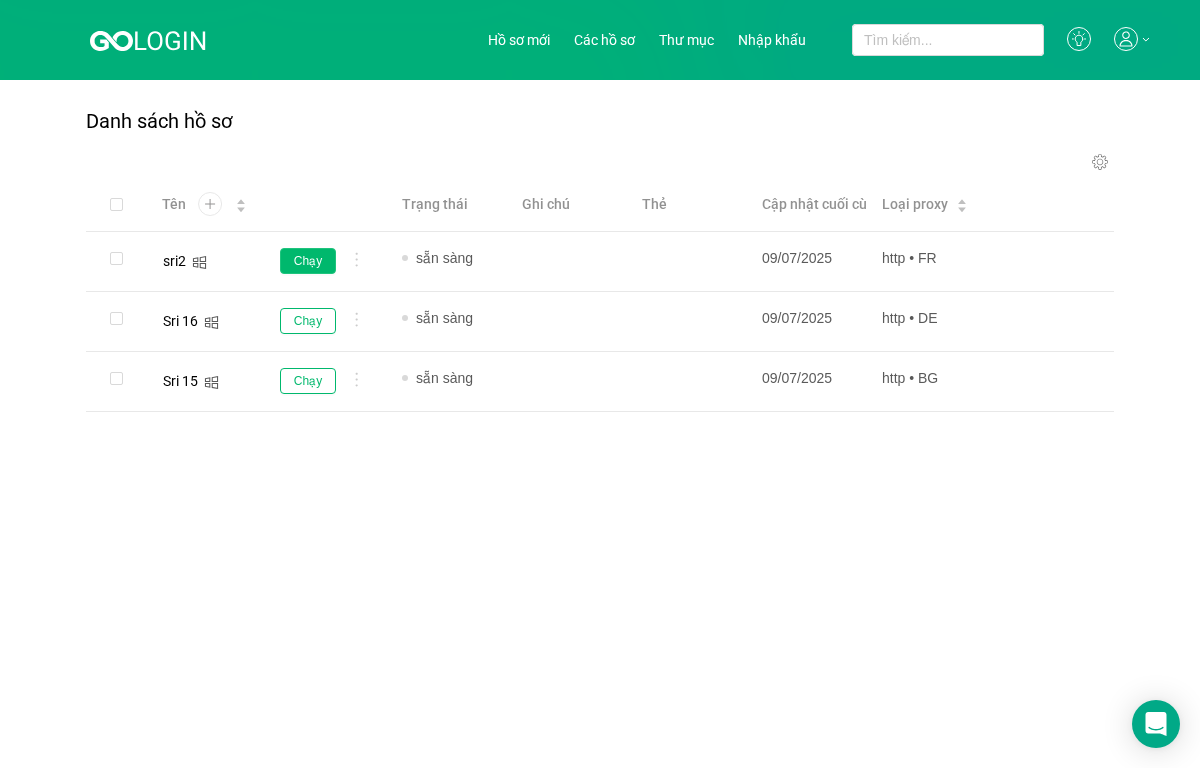 click on "Chạy" at bounding box center [326, 262] 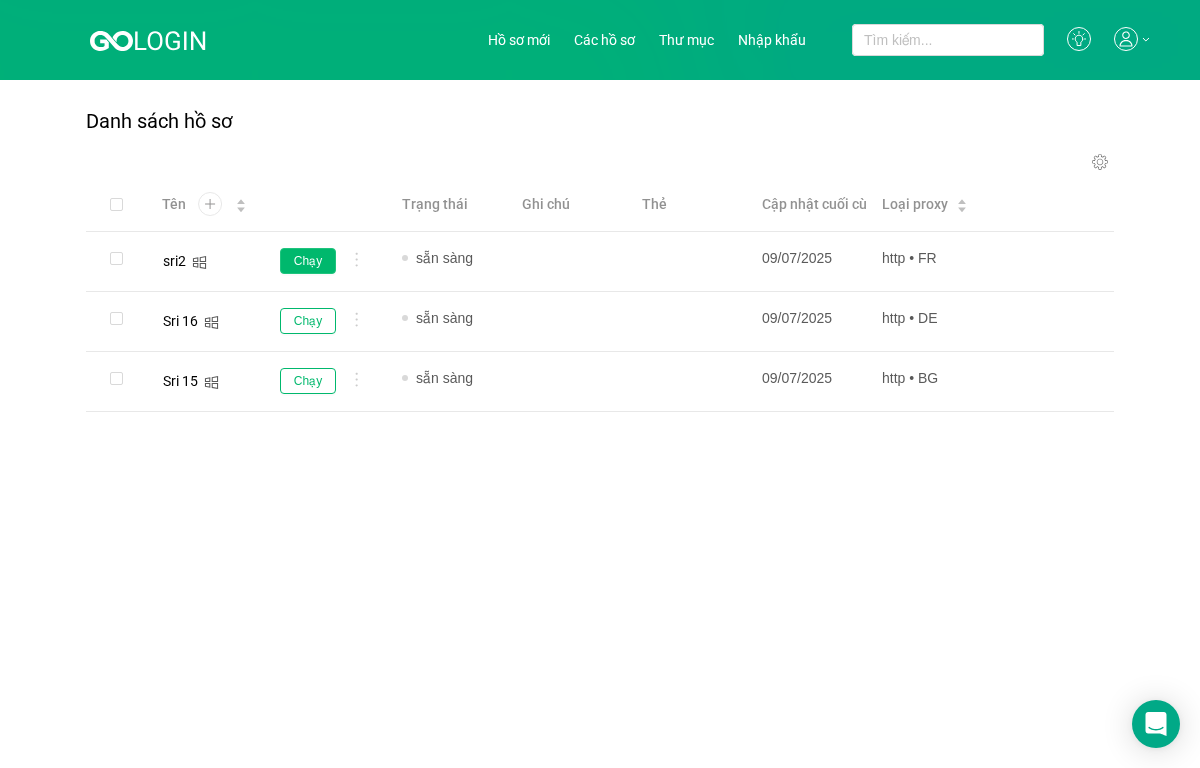 click on "Chạy" at bounding box center [308, 261] 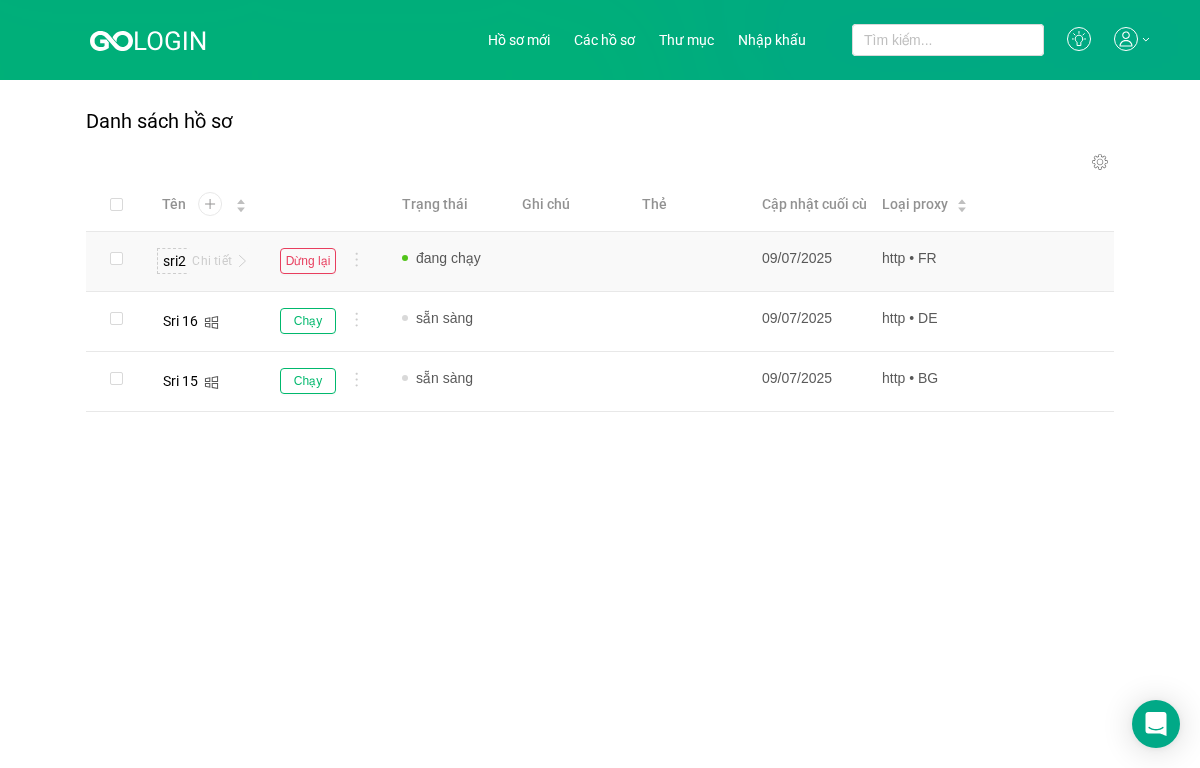click on "sri2" at bounding box center (174, 261) 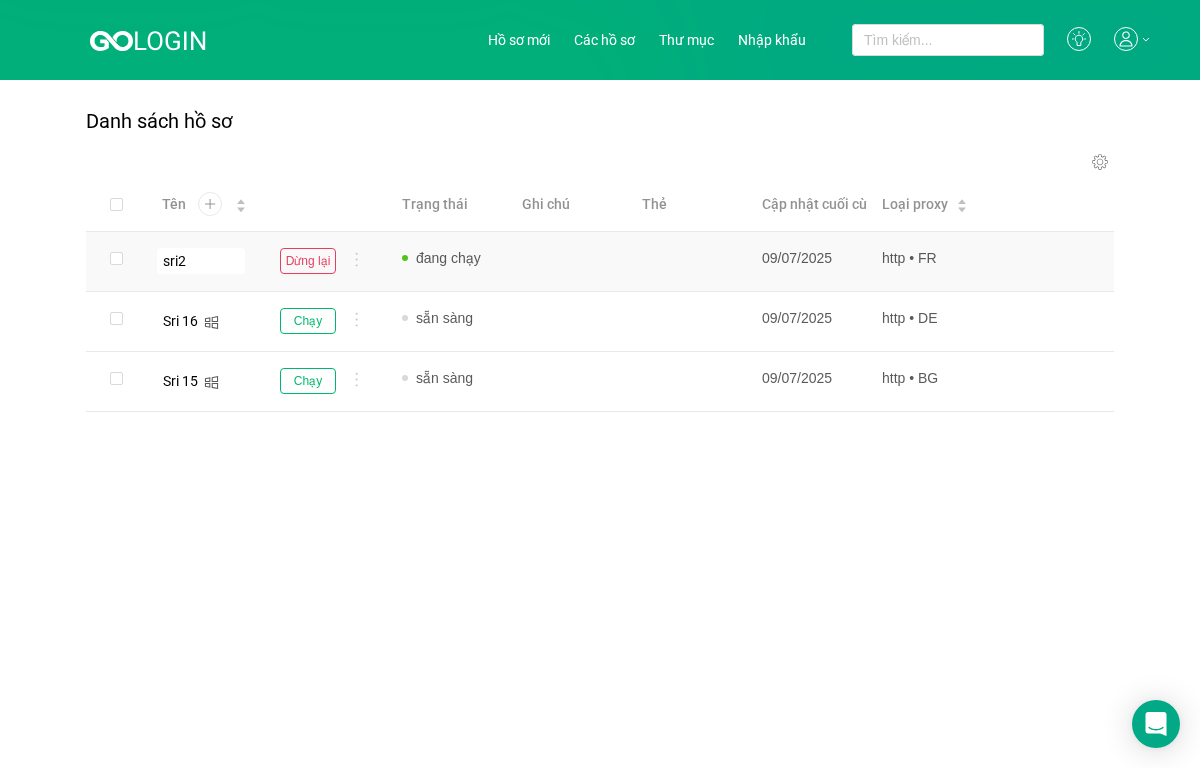 click on "sri2" at bounding box center [201, 261] 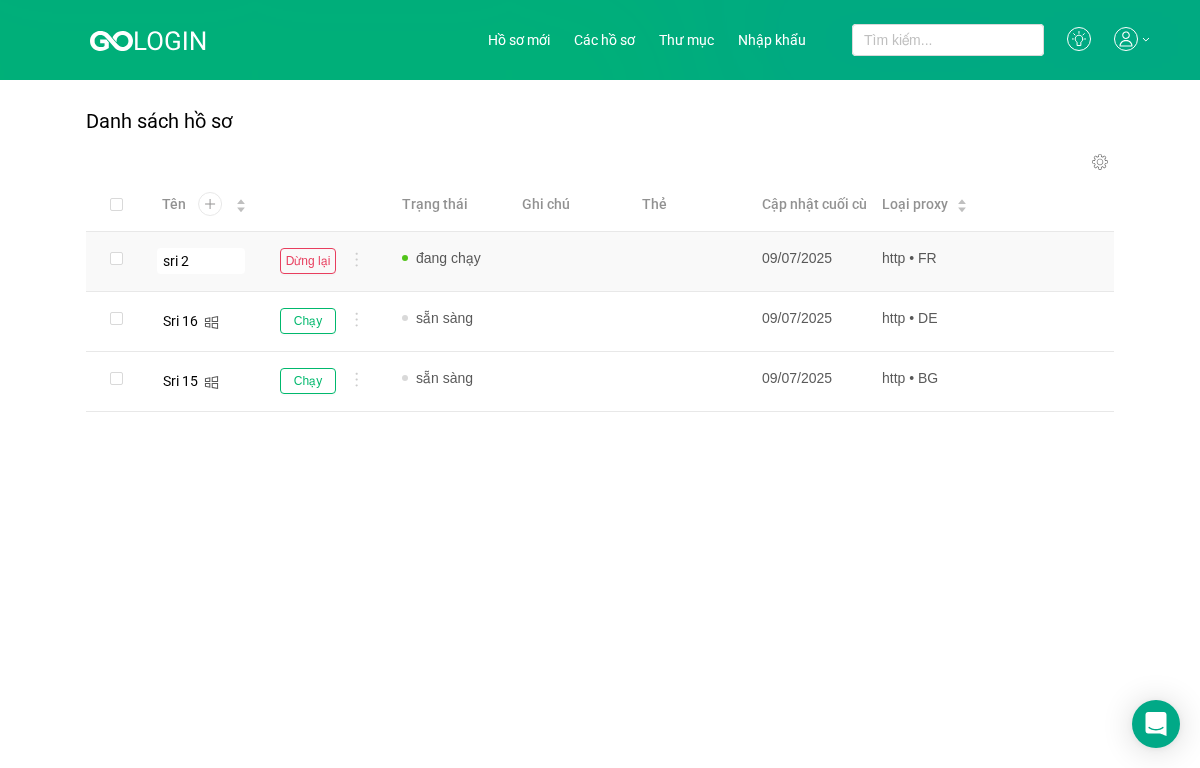 click on "sri 2" at bounding box center (201, 261) 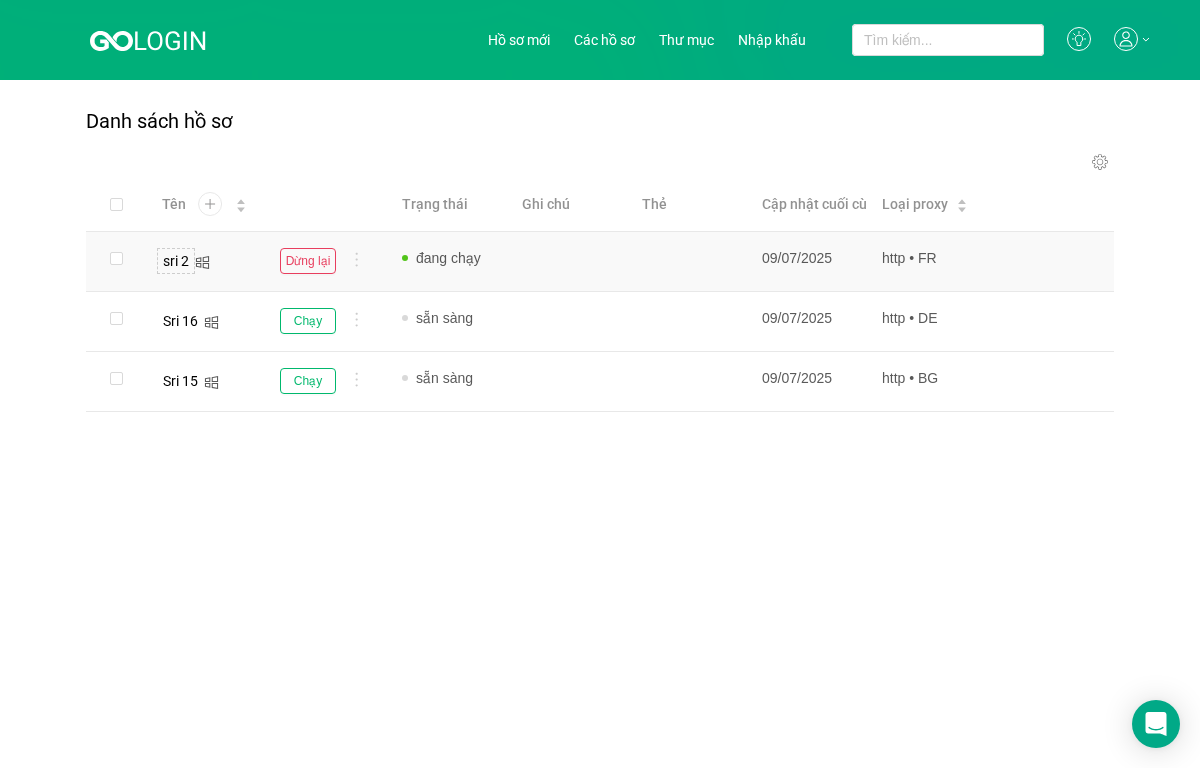 click on "sri 2" at bounding box center (176, 261) 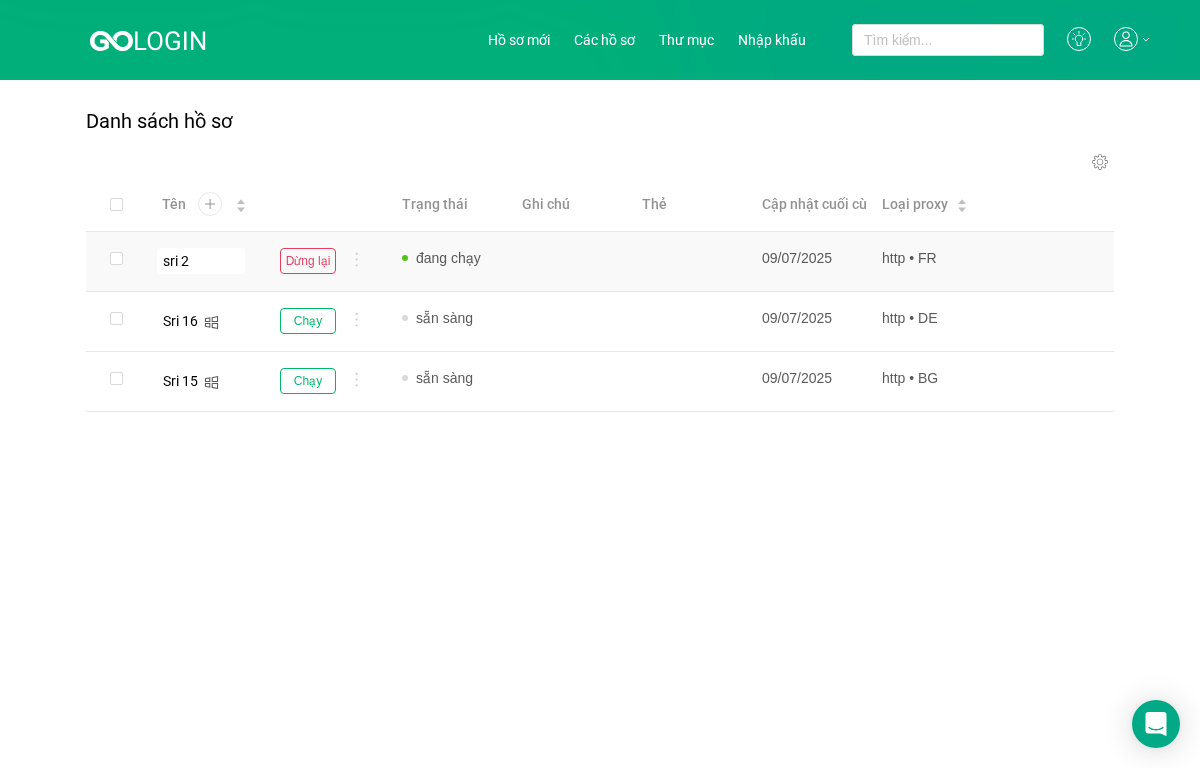 click on "sri 2" at bounding box center (201, 261) 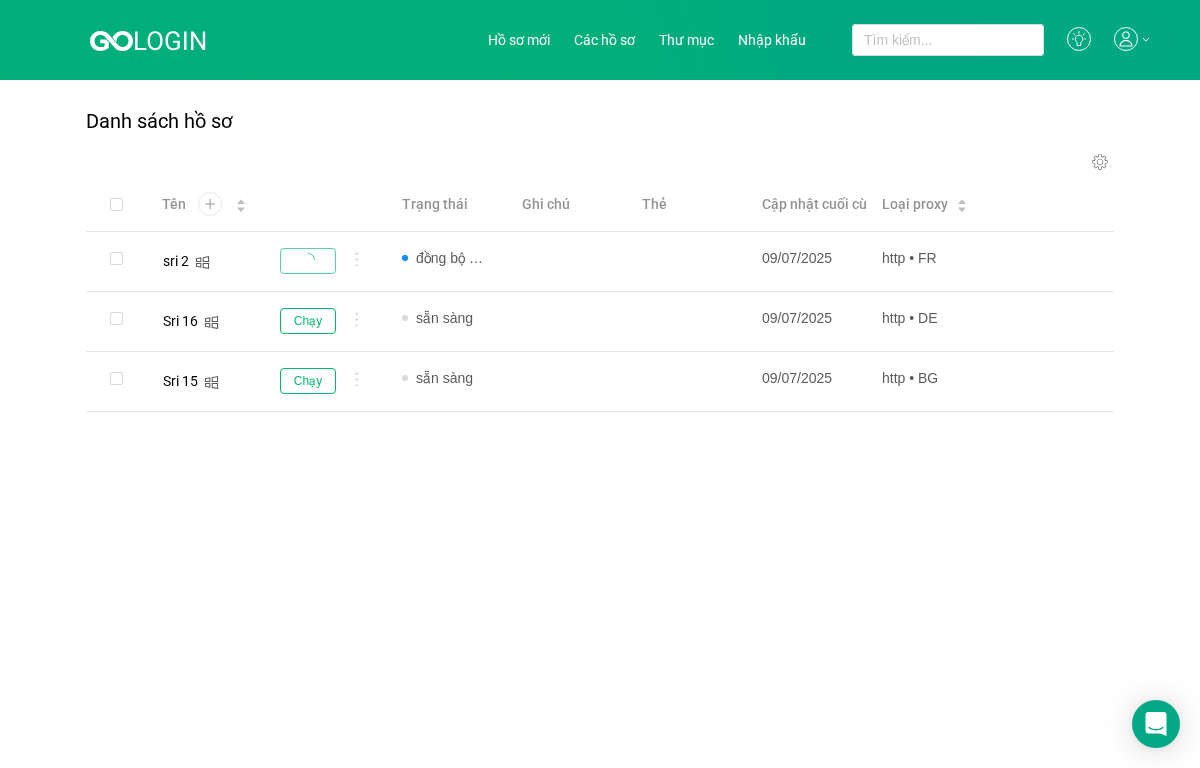 click at bounding box center [1126, 39] 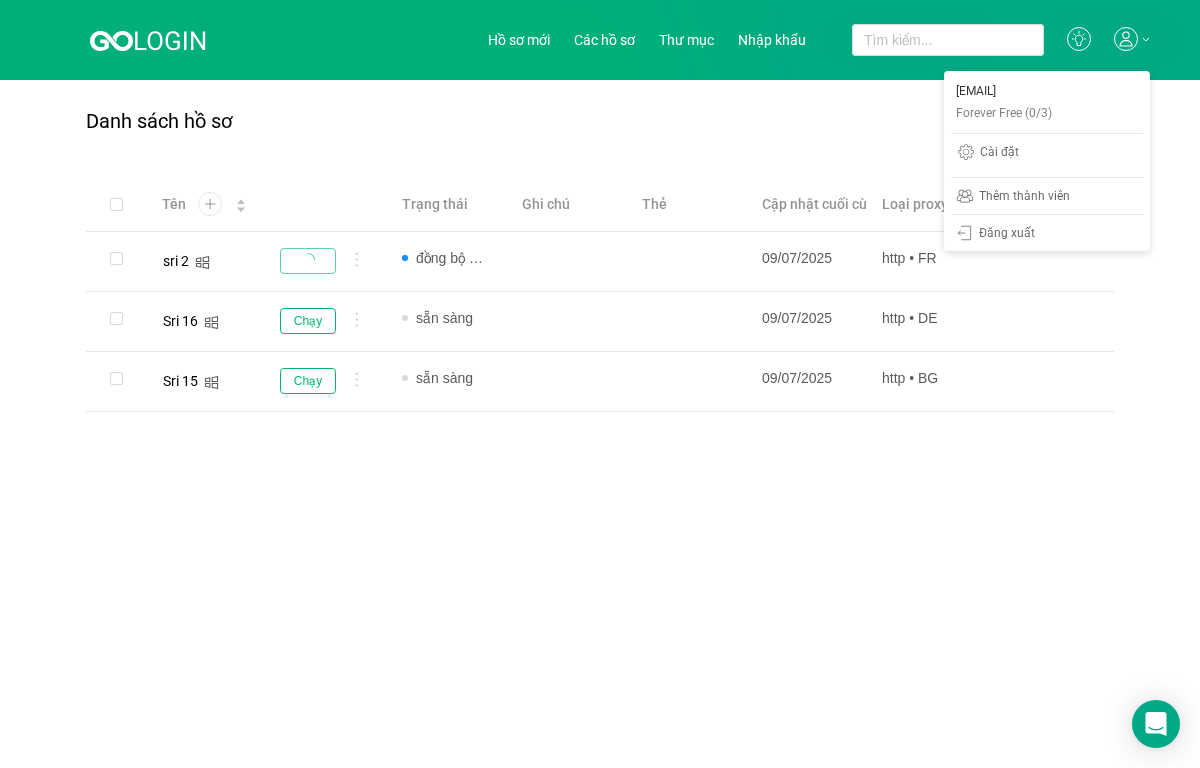click on "Danh sách hồ sơ Chia sẻ hồ sơ Thêm vào thư mục Thay đổi nhiều phần mở rộng Dòng vô tính Chỉnh sửa Cập nhật dấu vân tay Xuất khẩu Ủy quyền Xóa bỏ Khởi chạy hồ sơ Dừng hồ sơ Hồ sơ đầu tiên của bạn đã sẵn sàng! Nhấp vào hồ sơ để kiểm tra proxy, múi giờ, cookie, vị trí địa lý và các cài đặt nhanh khác. Đi tới cài đặt nhanh 1   của   4 Tên Trạng thái Ghi chú Thẻ Cập nhật cuối cùng Loại proxy sri 2 đồng bộ hóa Thêm ghi chú                                                                                                                                               Thêm thẻ... 09/07/2025 http • FR Sri 16 Chạy sẵn sàng Thêm ghi chú                                                                                                                                               Thêm thẻ... 09/07/2025 http • DE Sri 15 Chạy sẵn sàng Thêm ghi chú" at bounding box center (600, 424) 